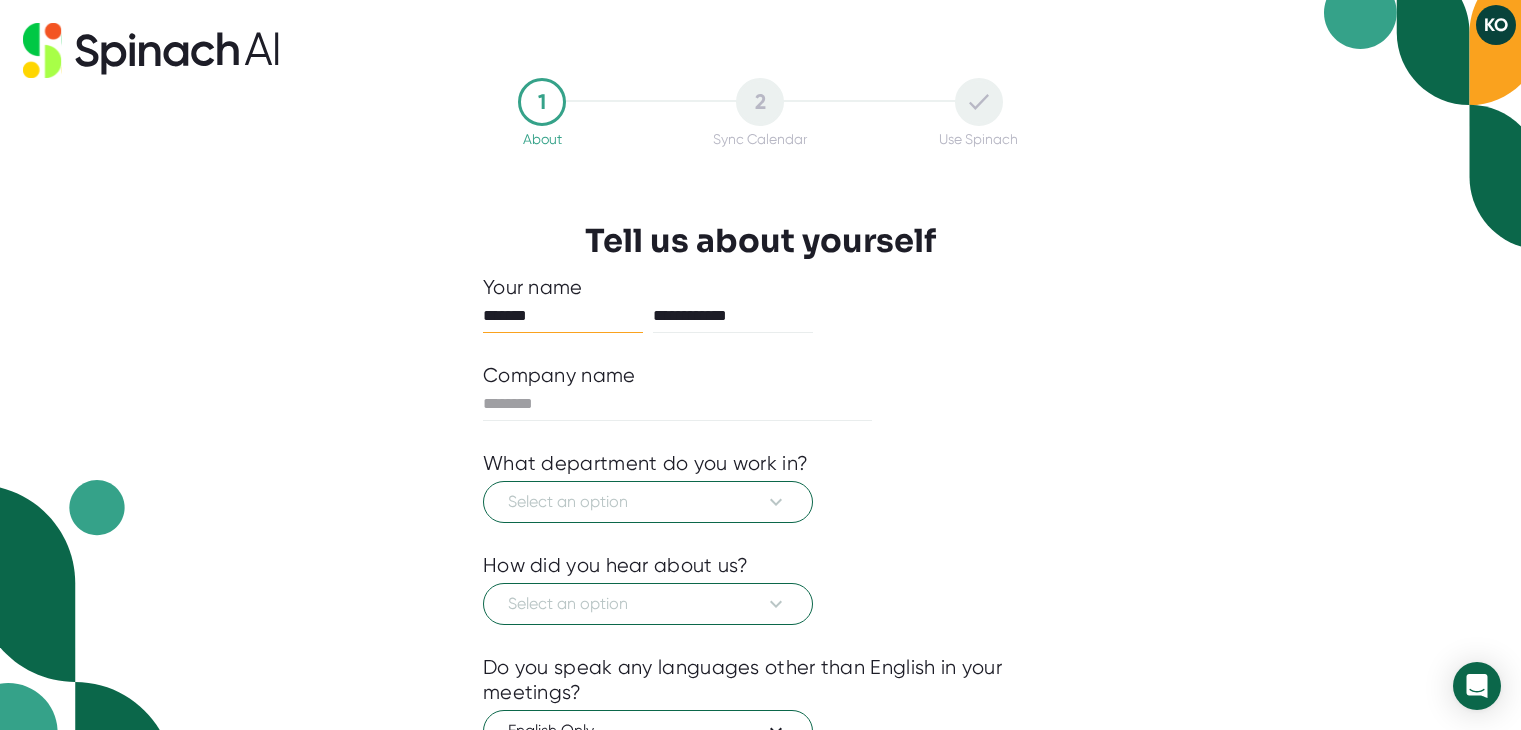 scroll, scrollTop: 0, scrollLeft: 0, axis: both 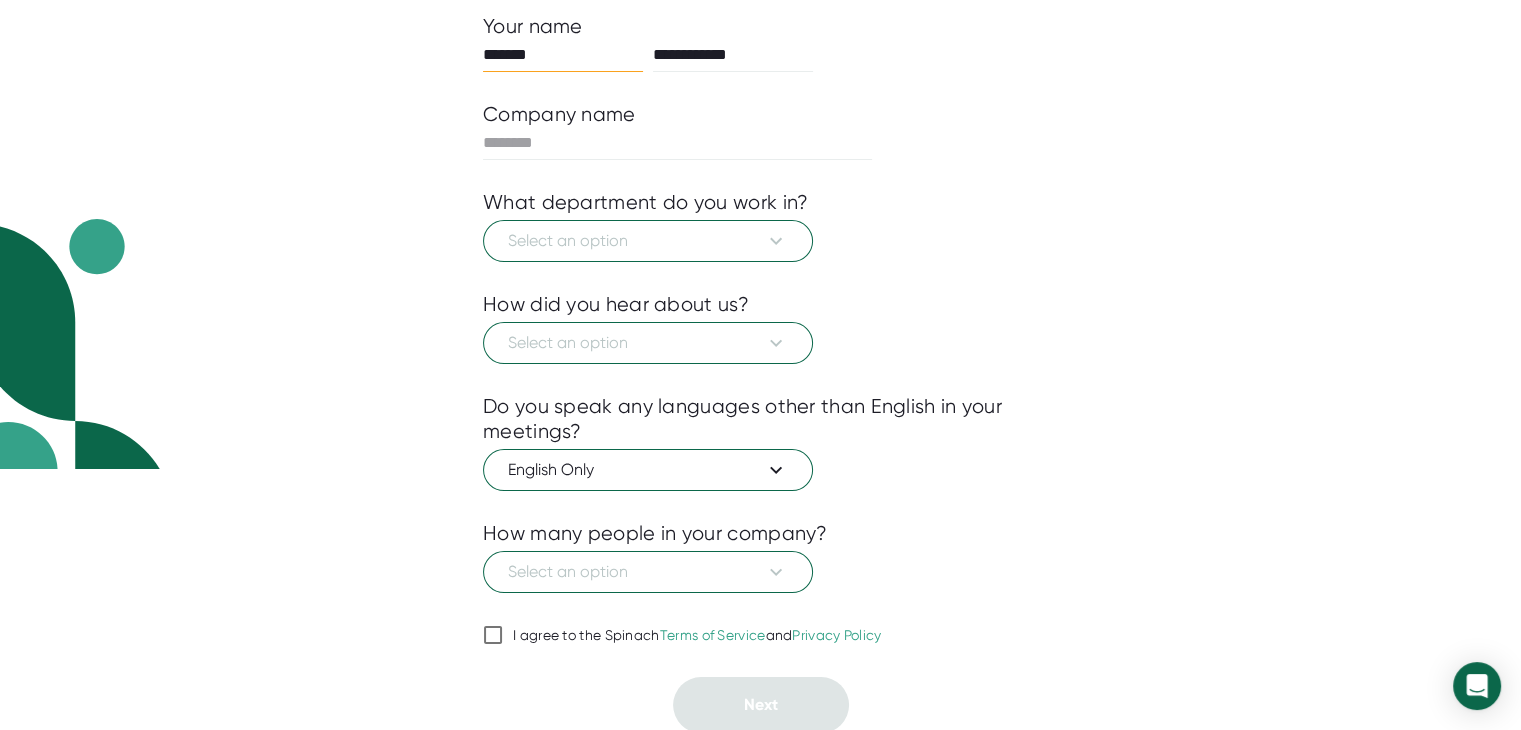 click on "I agree to the Spinach  Terms of Service  and  Privacy Policy" at bounding box center [697, 636] 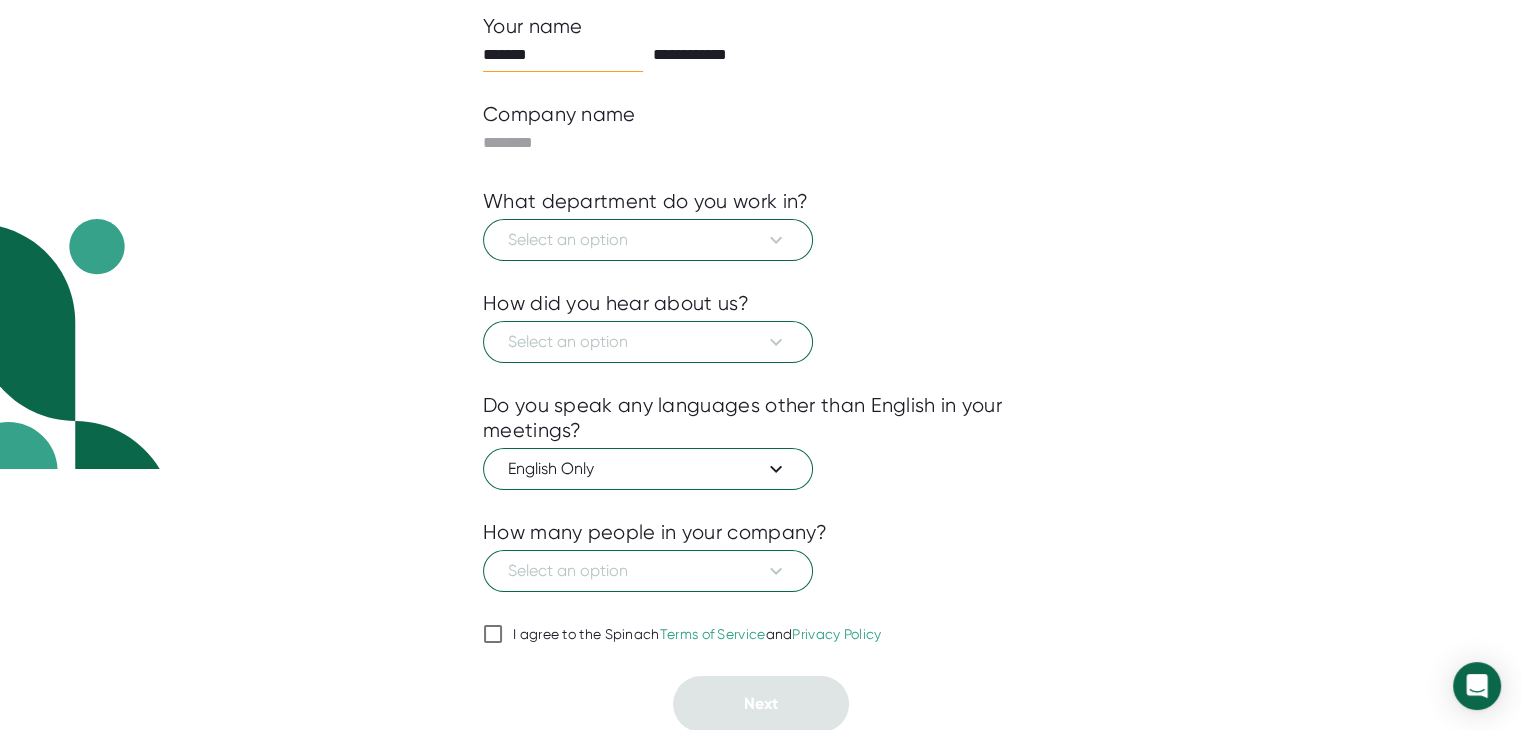 checkbox on "true" 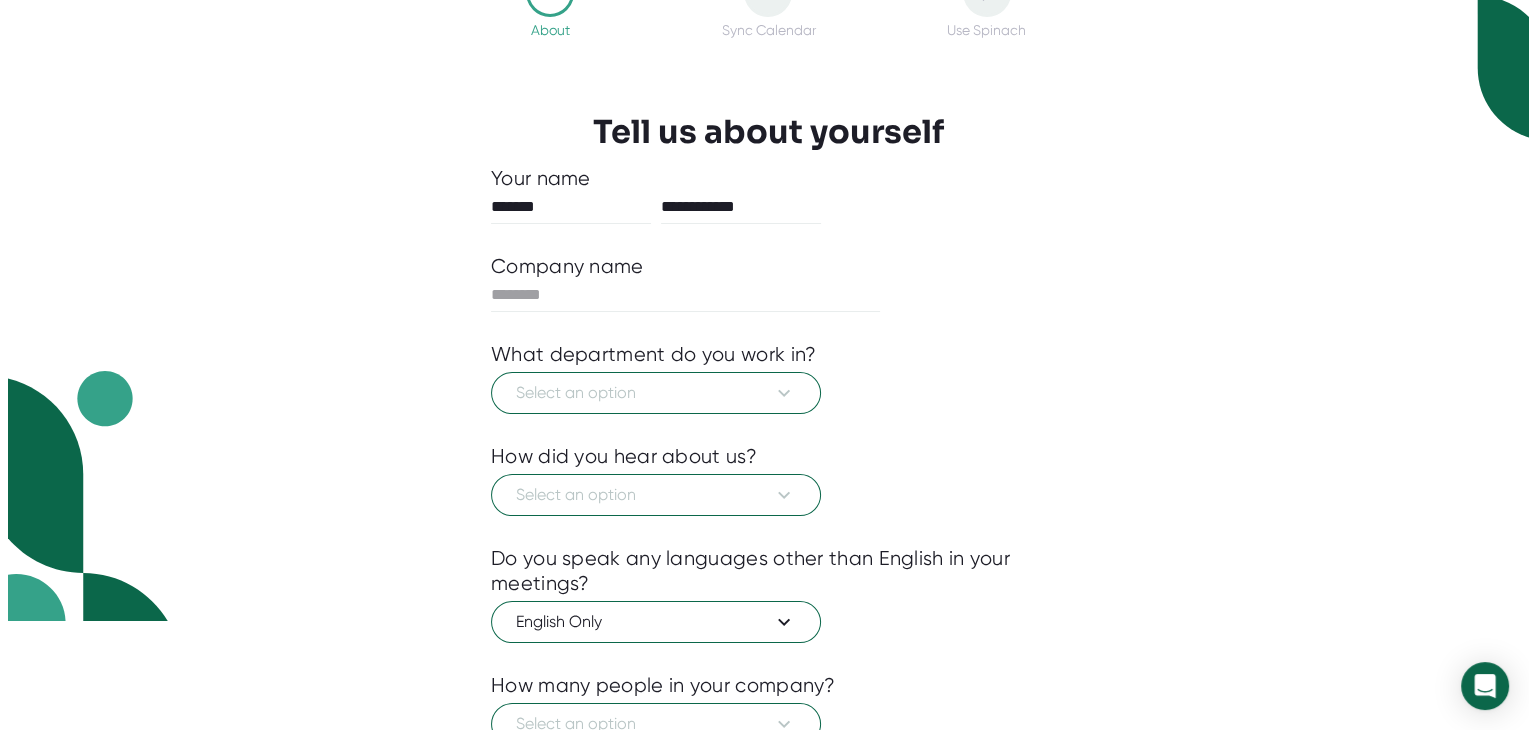scroll, scrollTop: 0, scrollLeft: 0, axis: both 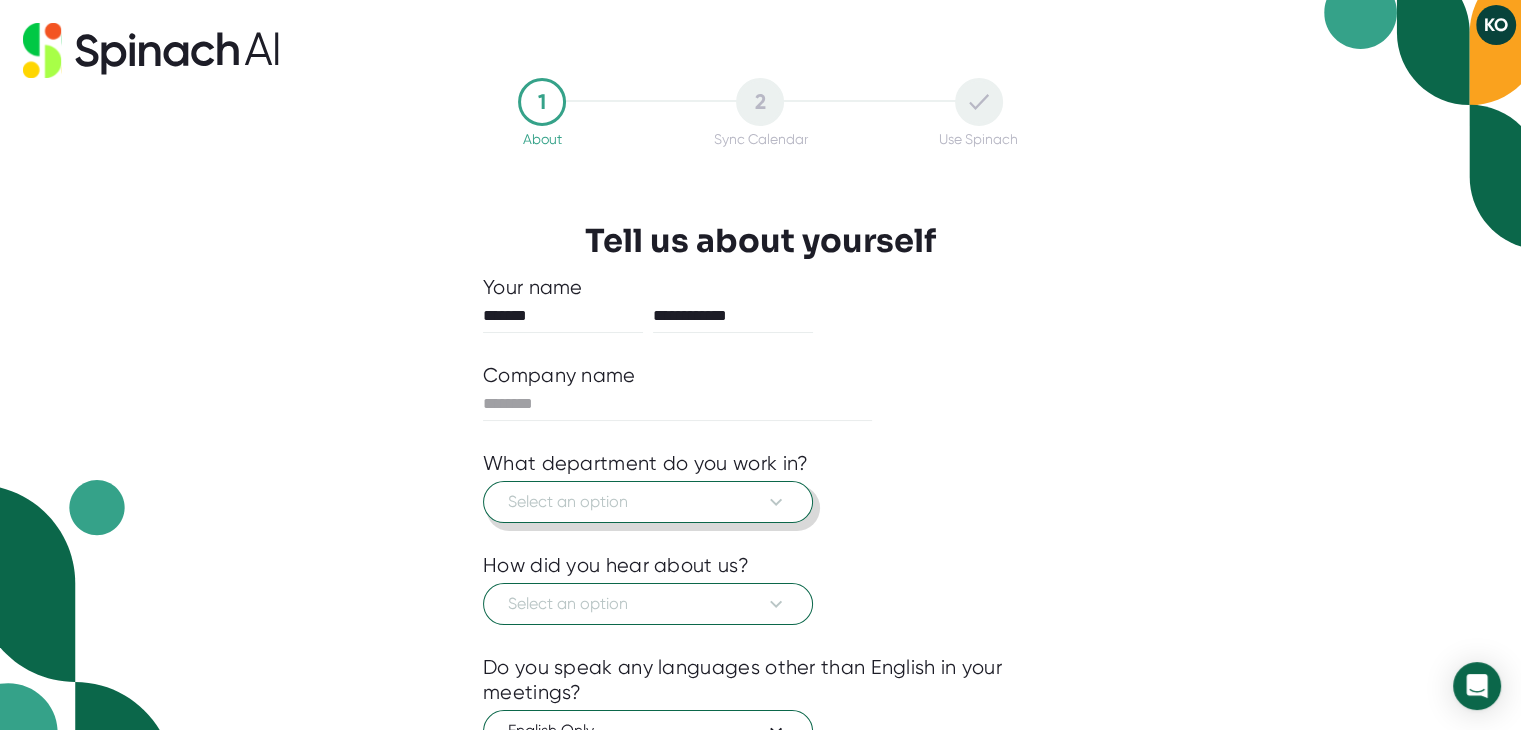 click on "Select an option" at bounding box center [648, 502] 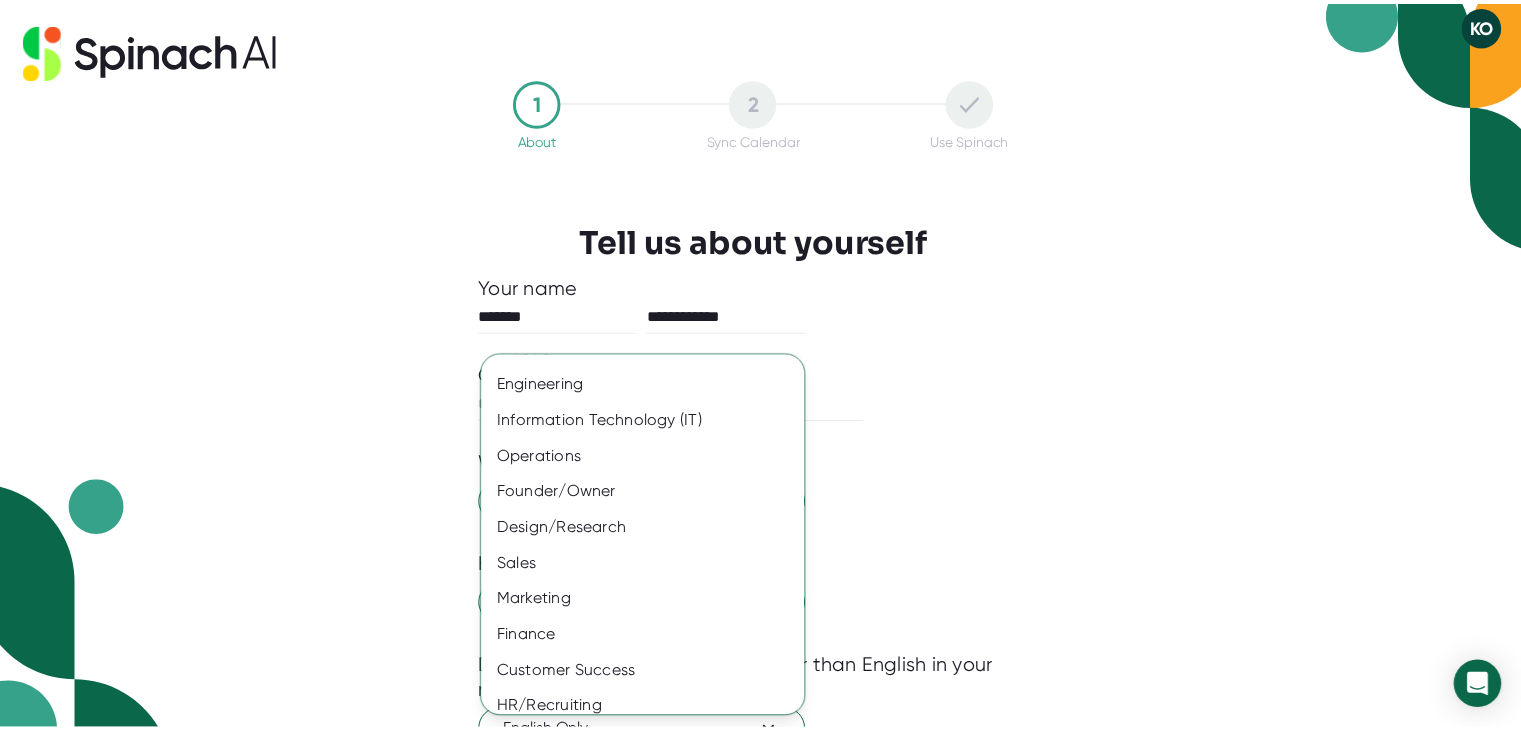 scroll, scrollTop: 31, scrollLeft: 0, axis: vertical 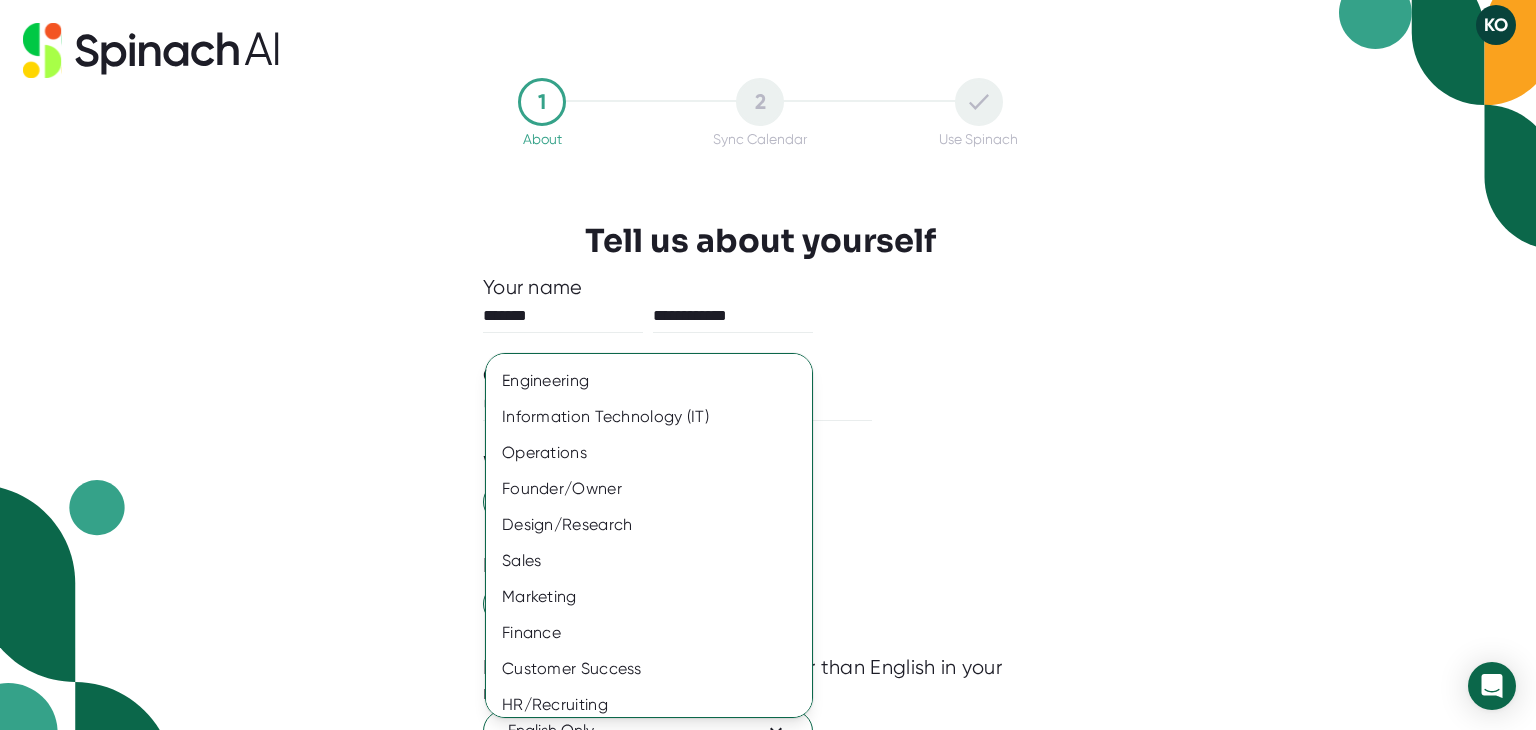 click at bounding box center [768, 365] 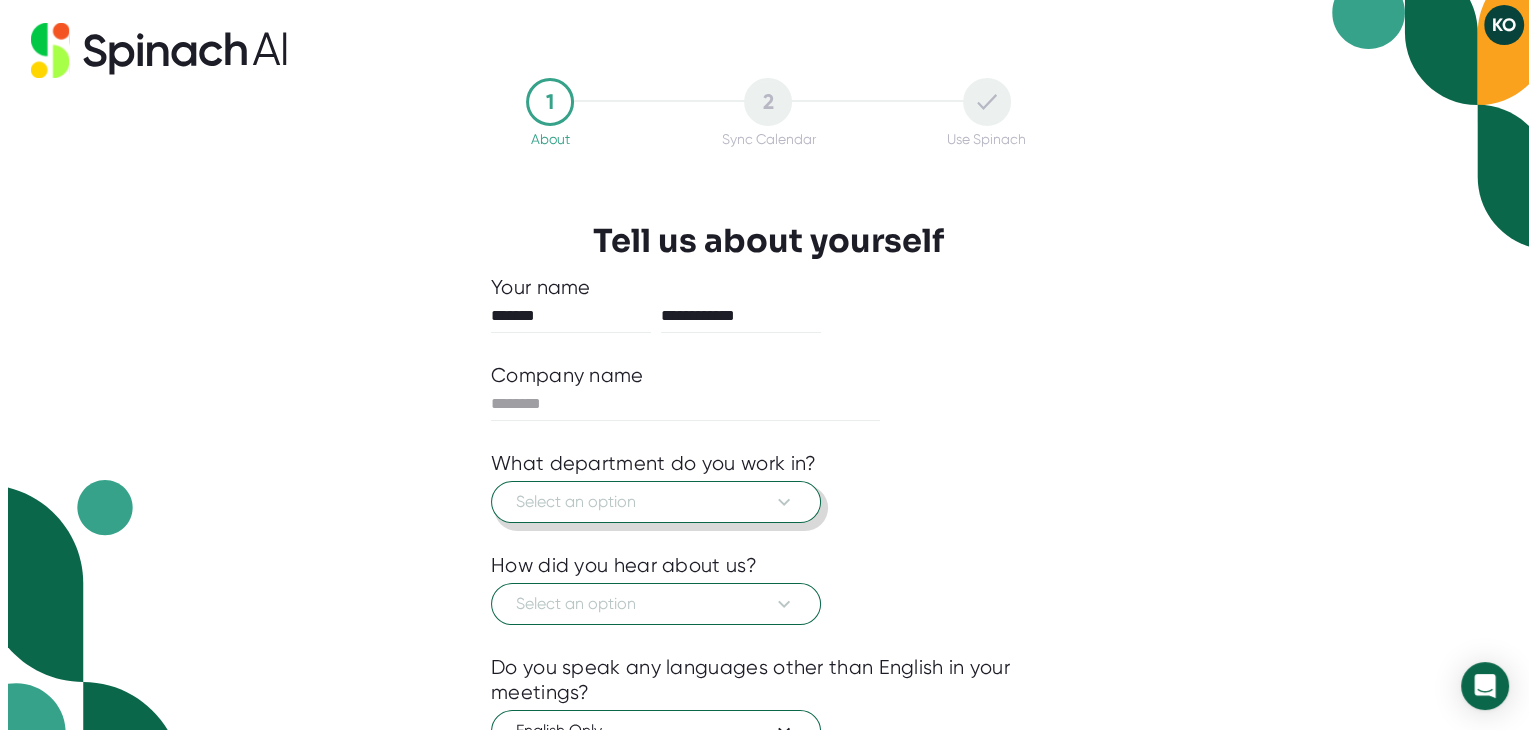 scroll, scrollTop: 261, scrollLeft: 0, axis: vertical 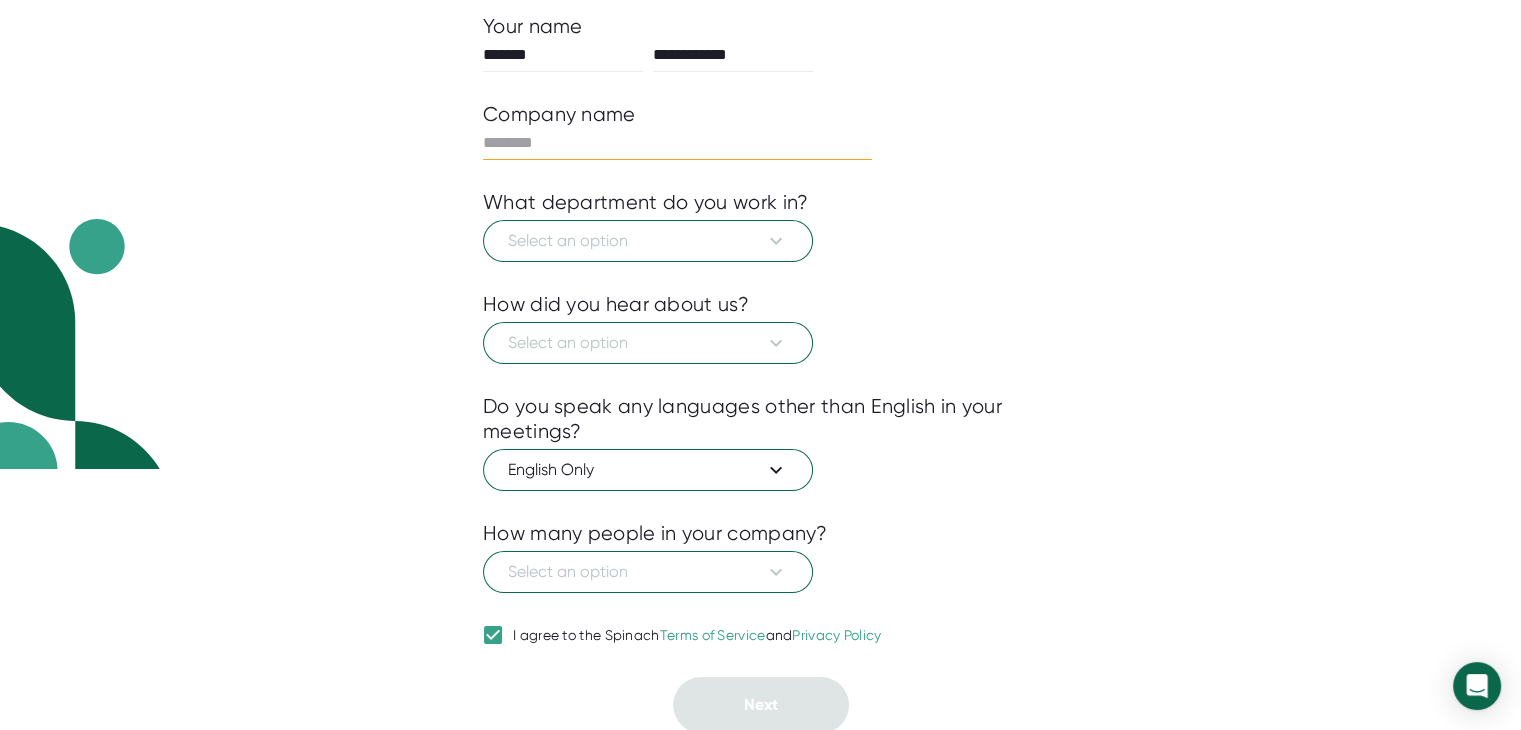click at bounding box center [677, 143] 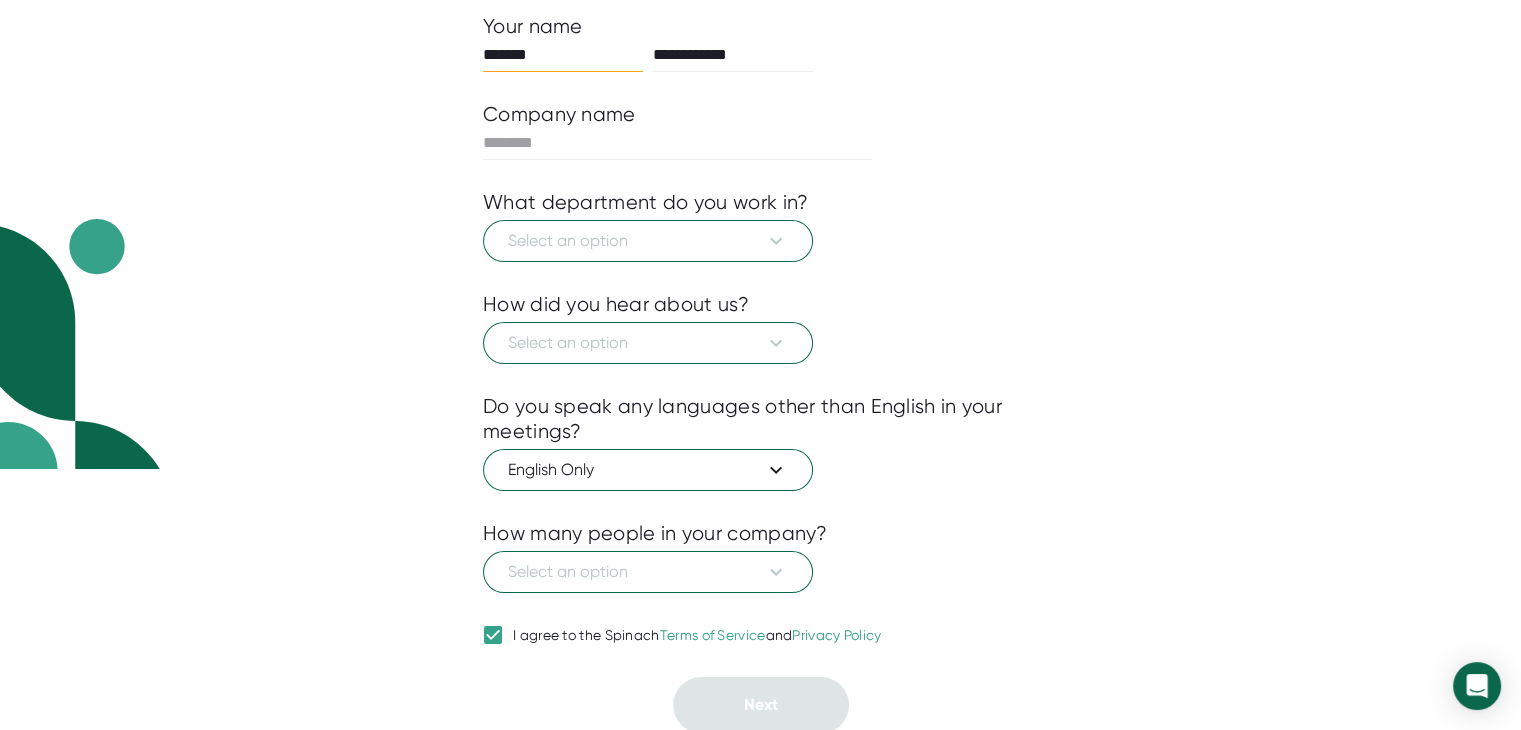 drag, startPoint x: 566, startPoint y: 48, endPoint x: 358, endPoint y: 64, distance: 208.61447 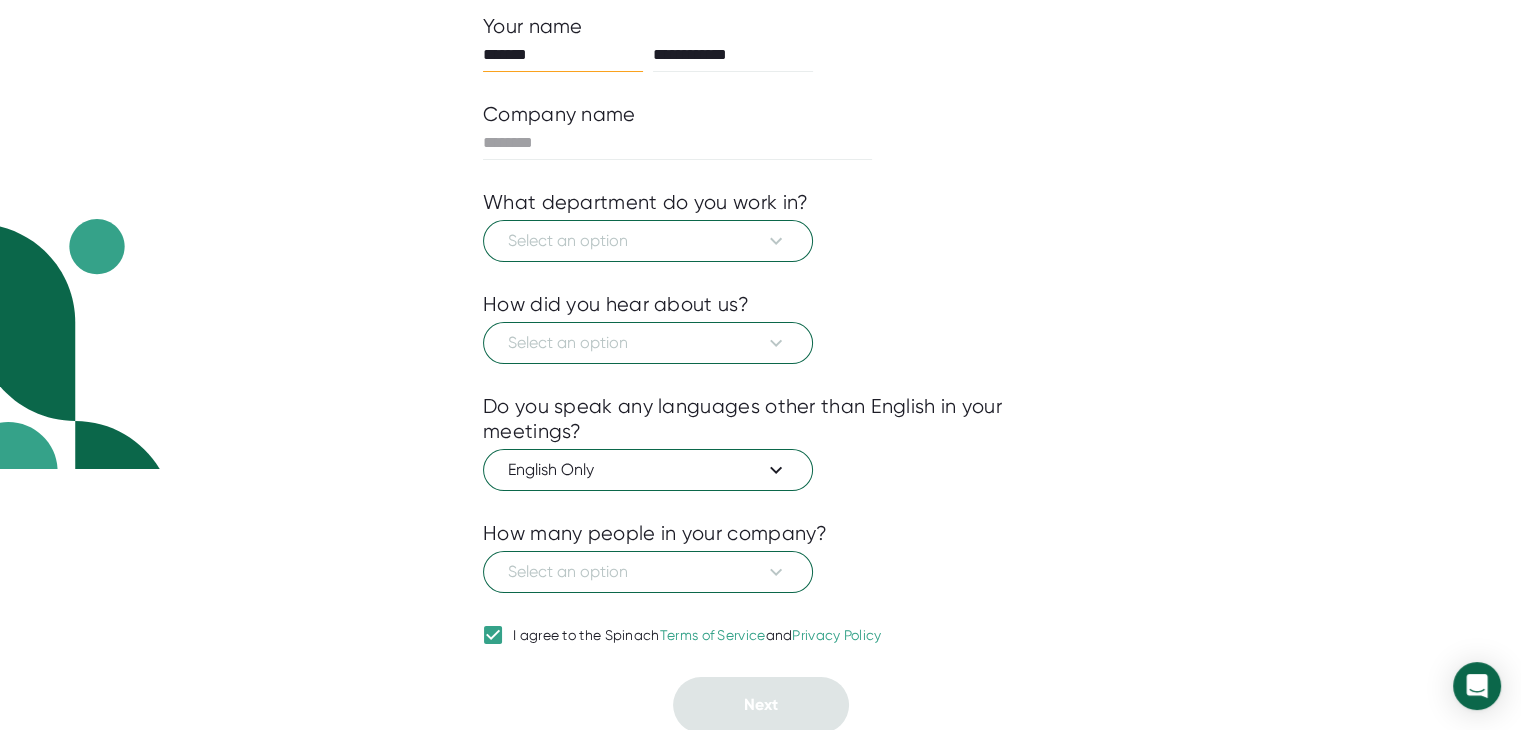 click on "**********" at bounding box center (760, 104) 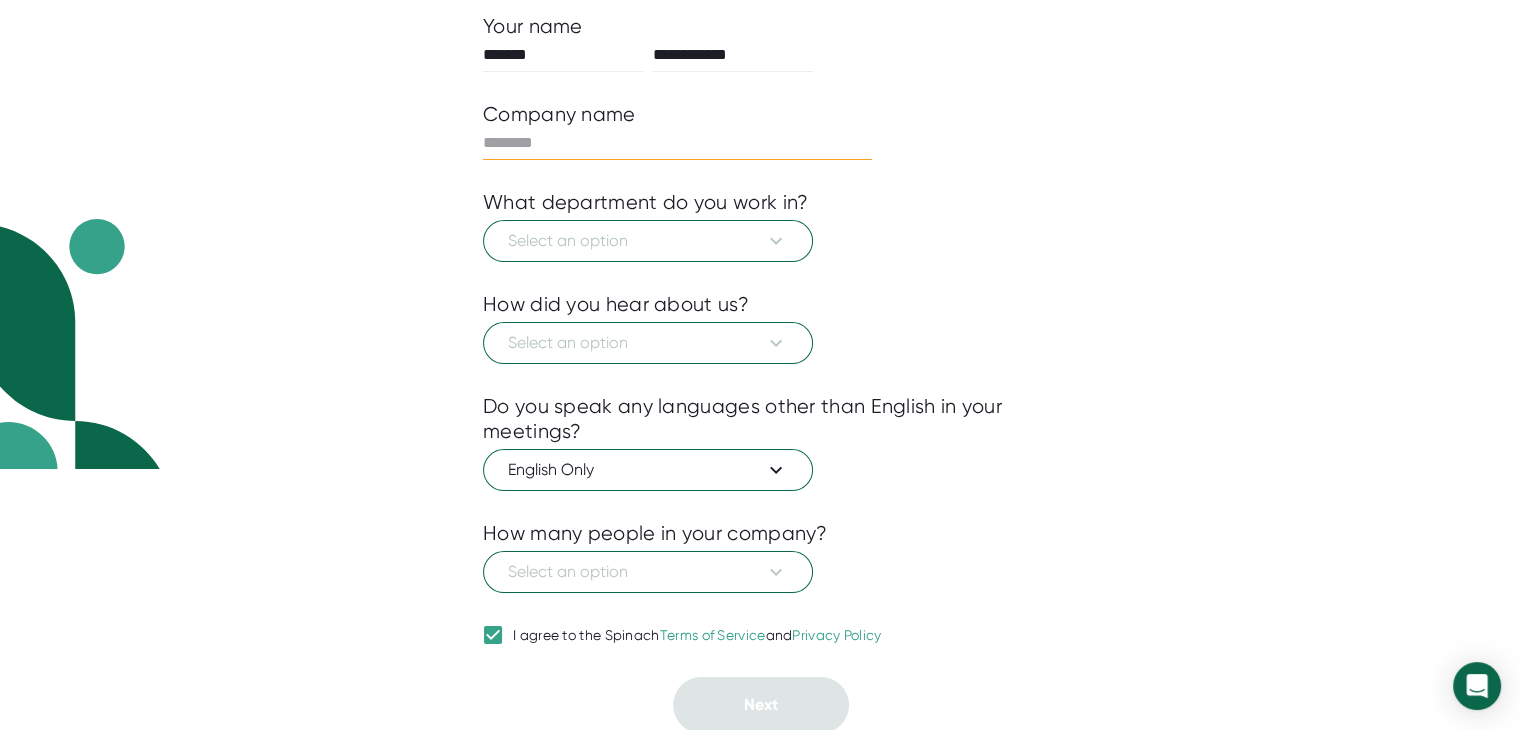 click at bounding box center [677, 143] 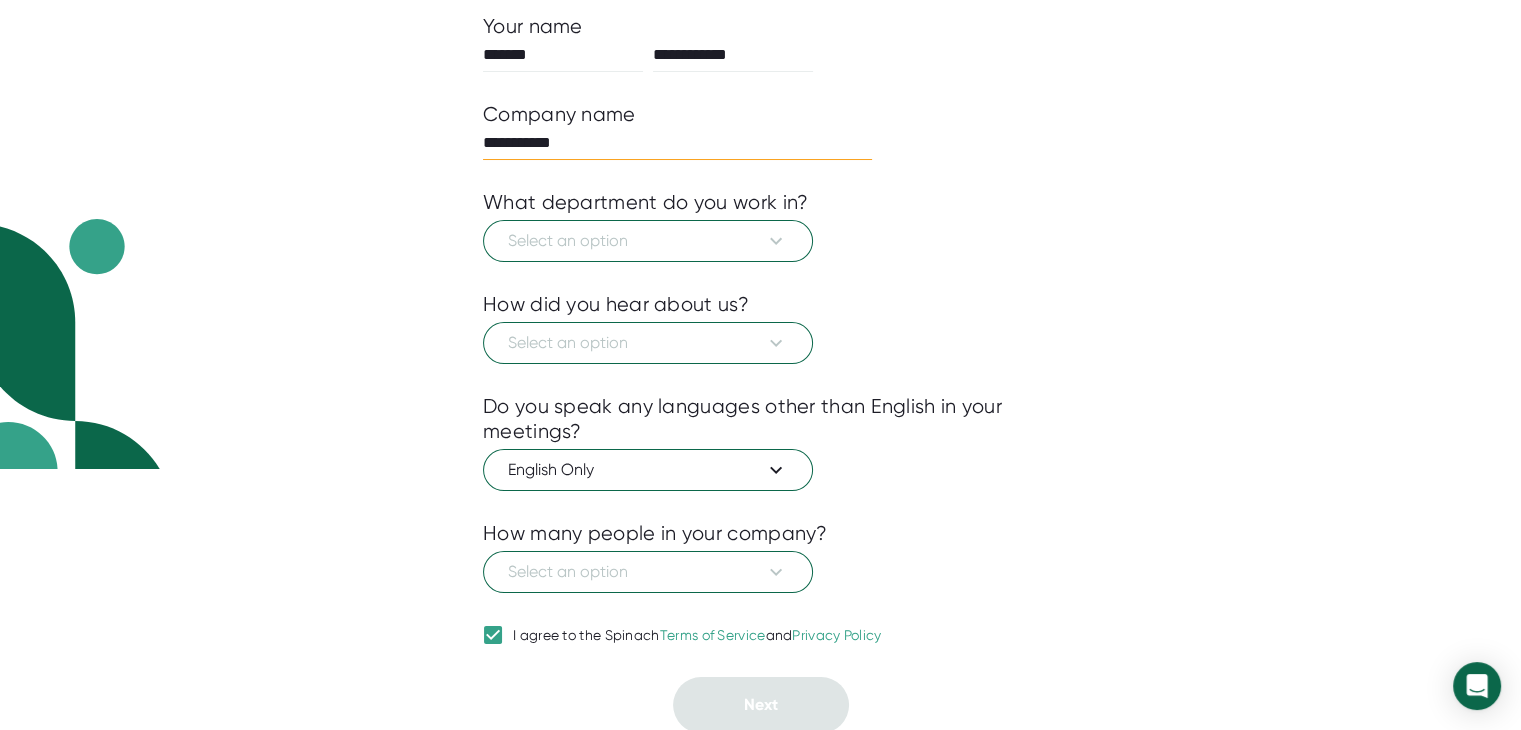 type on "**********" 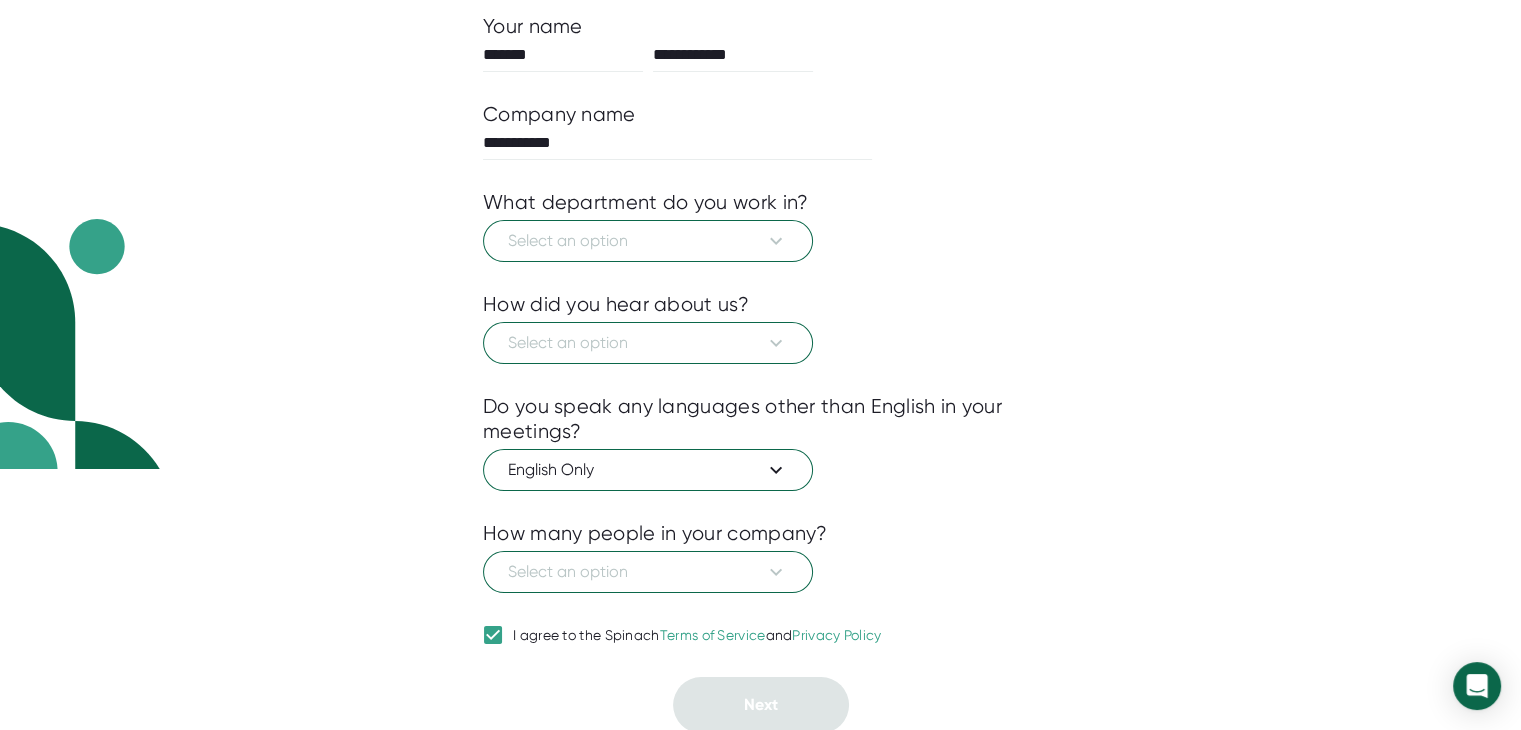 click on "Select an option" at bounding box center [760, 238] 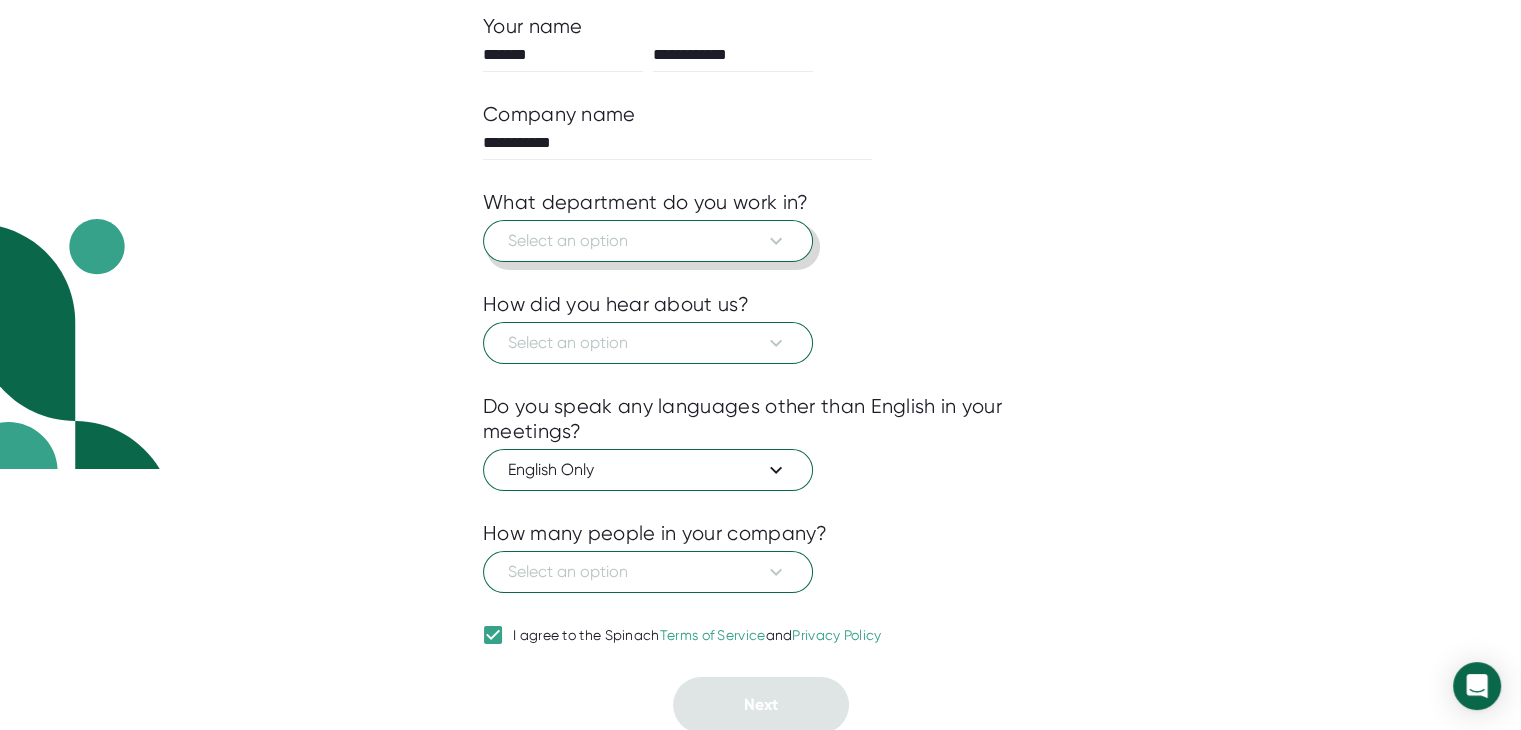 click on "Select an option" at bounding box center [648, 241] 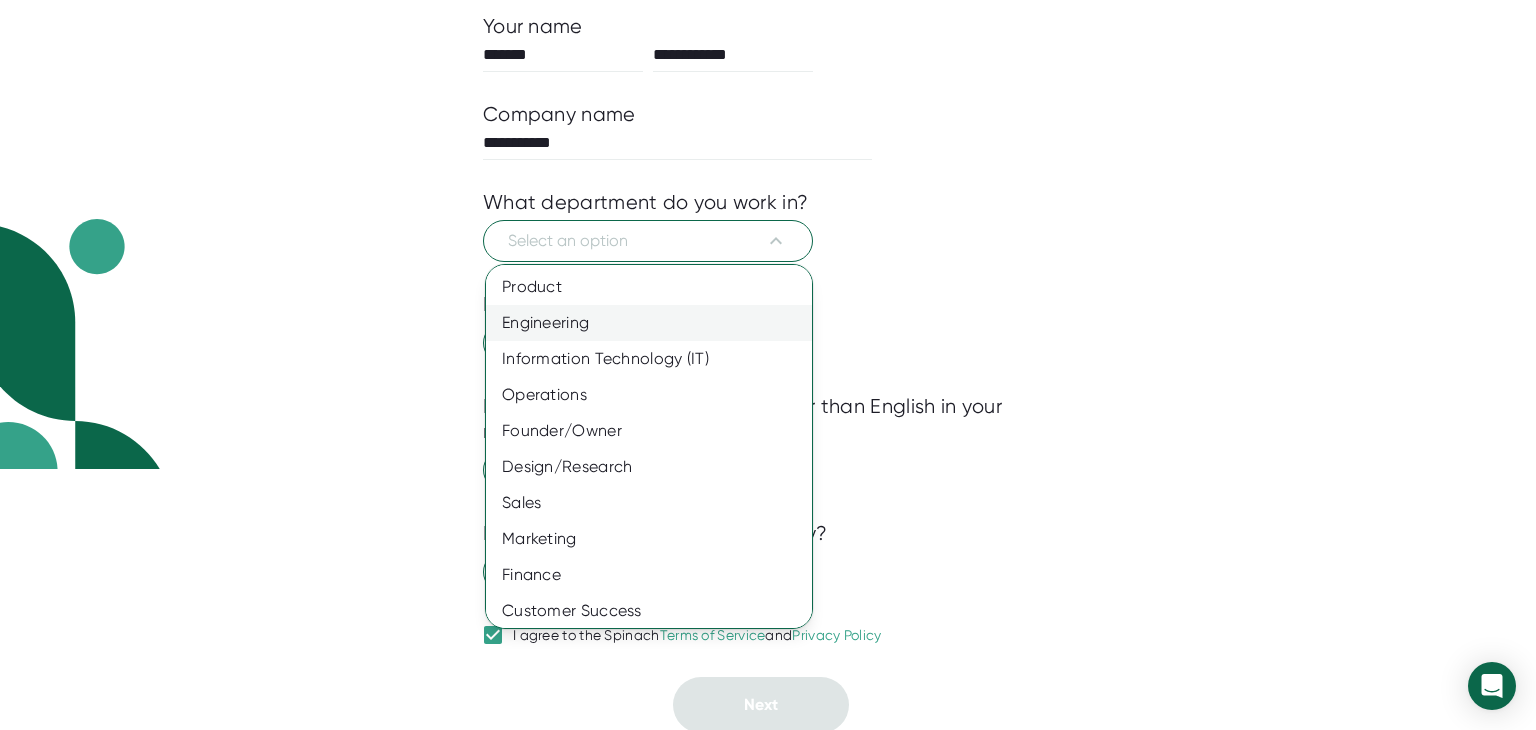 click on "Engineering" at bounding box center [656, 323] 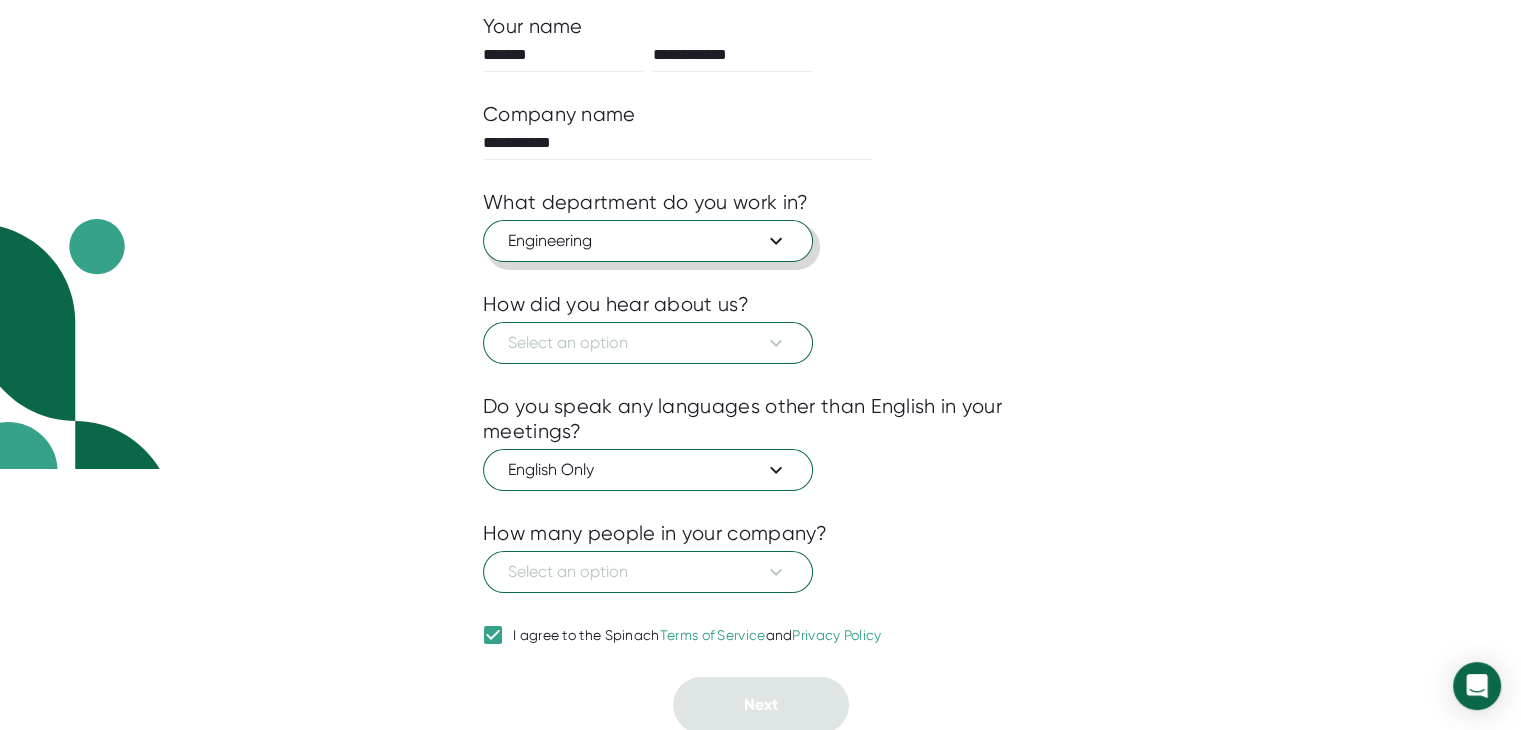 click on "Engineering" at bounding box center (648, 241) 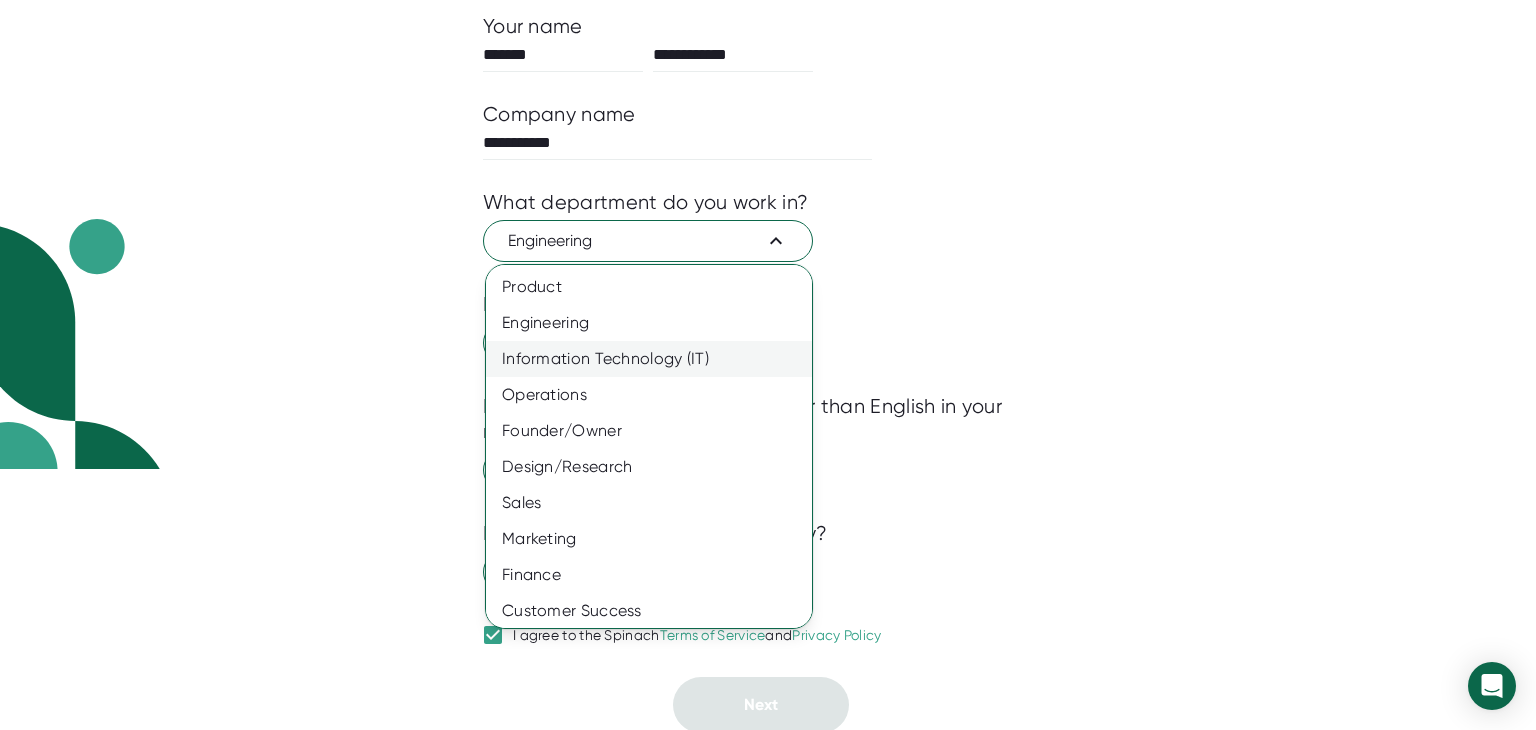 click on "Information Technology (IT)" at bounding box center [656, 359] 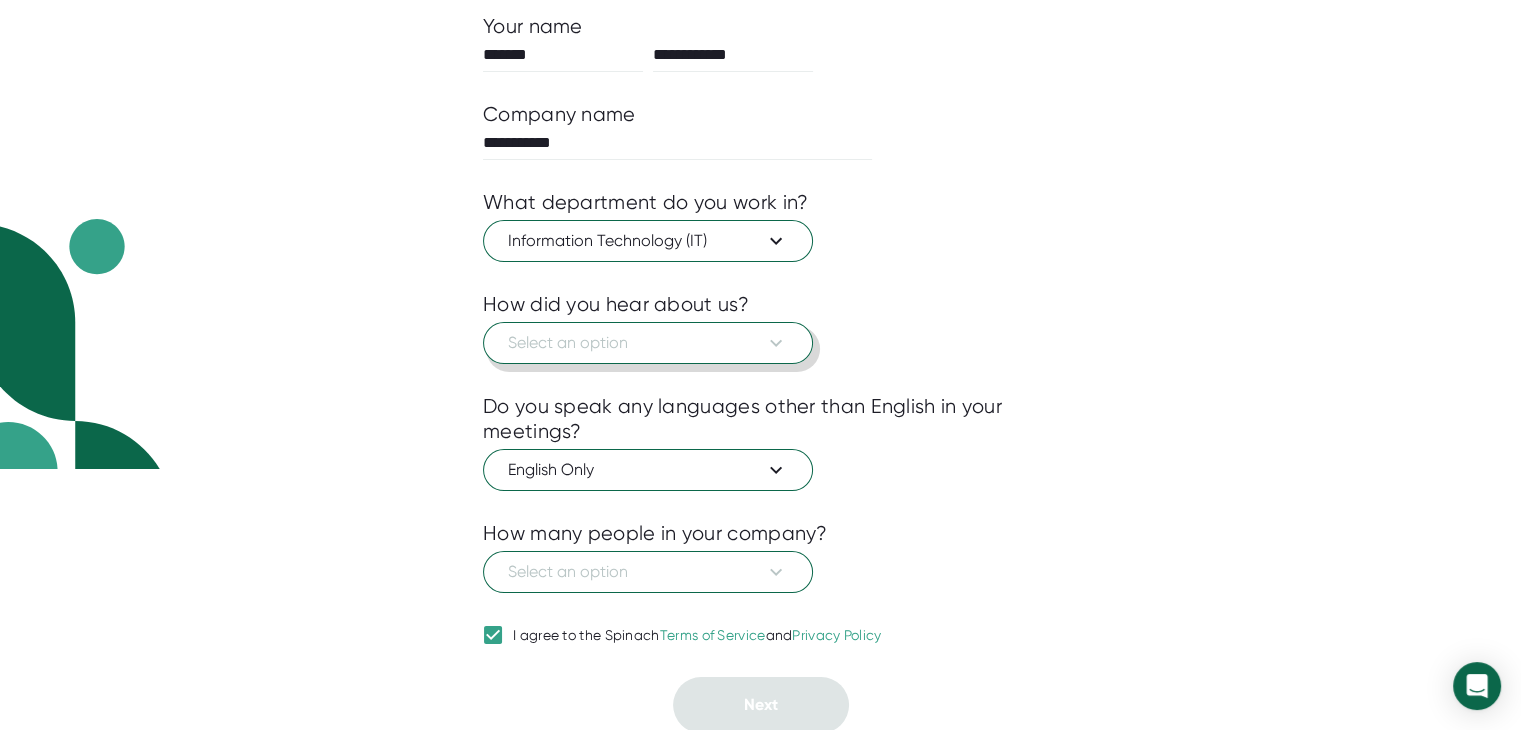 click on "Select an option" at bounding box center (648, 343) 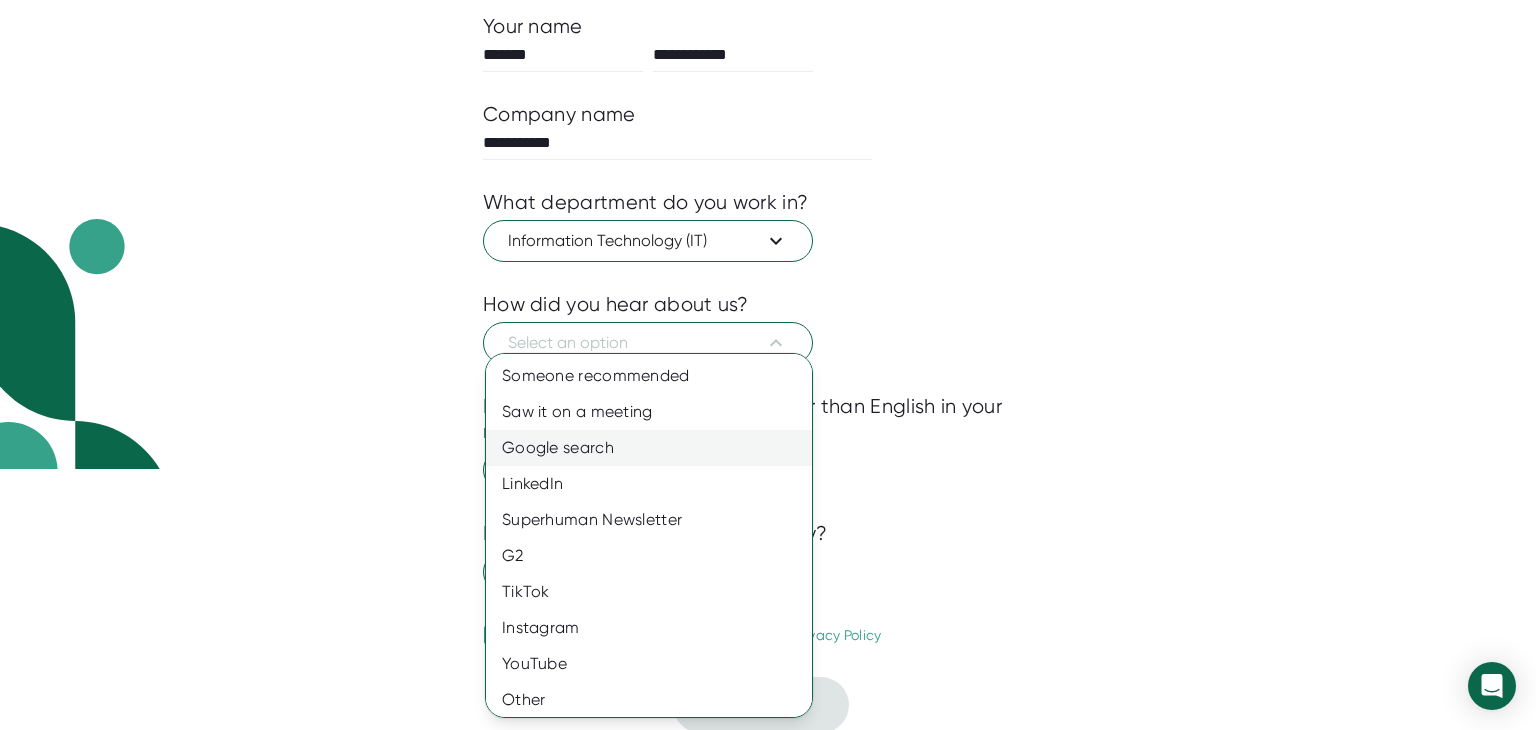 click on "Google search" at bounding box center [656, 448] 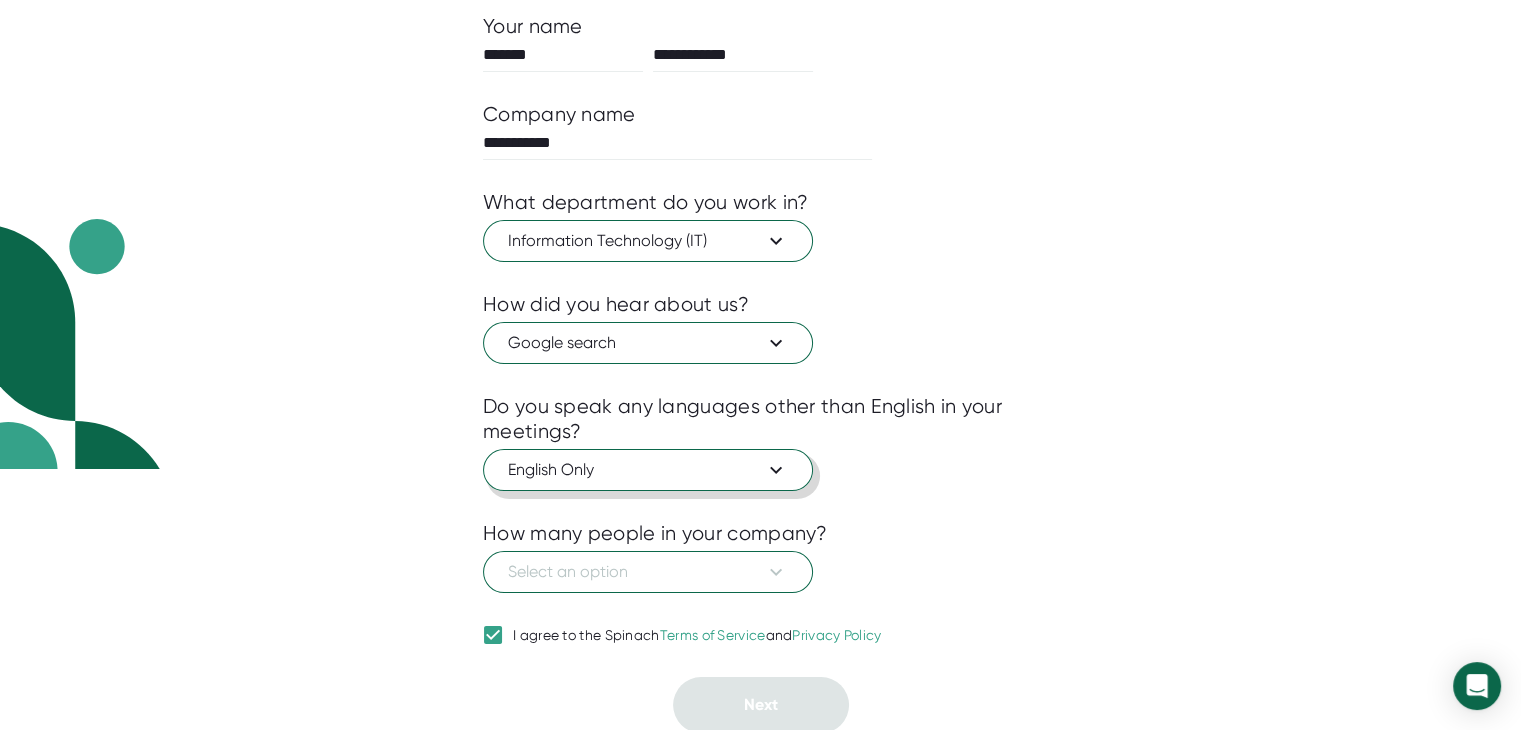 click on "English Only" at bounding box center [648, 470] 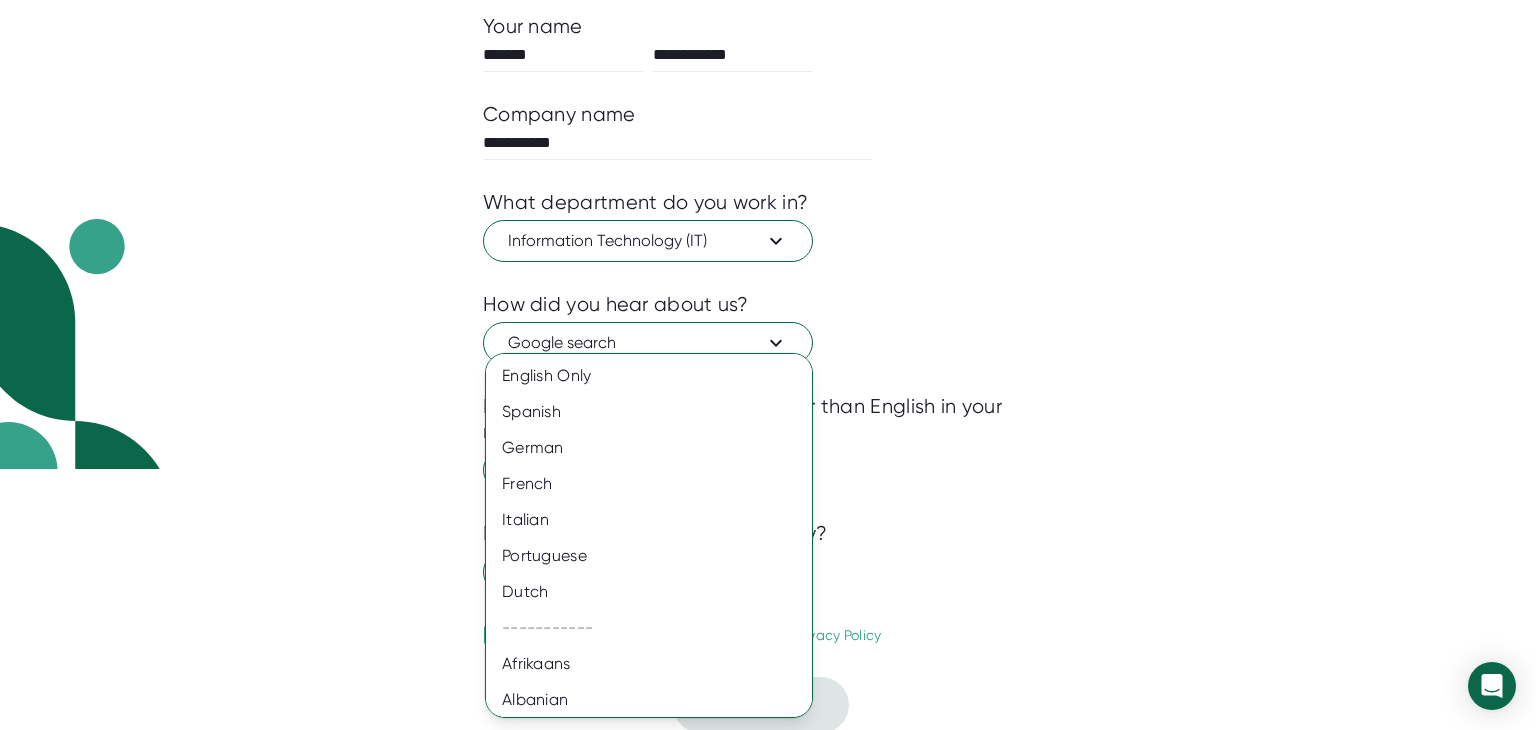 click at bounding box center [768, 365] 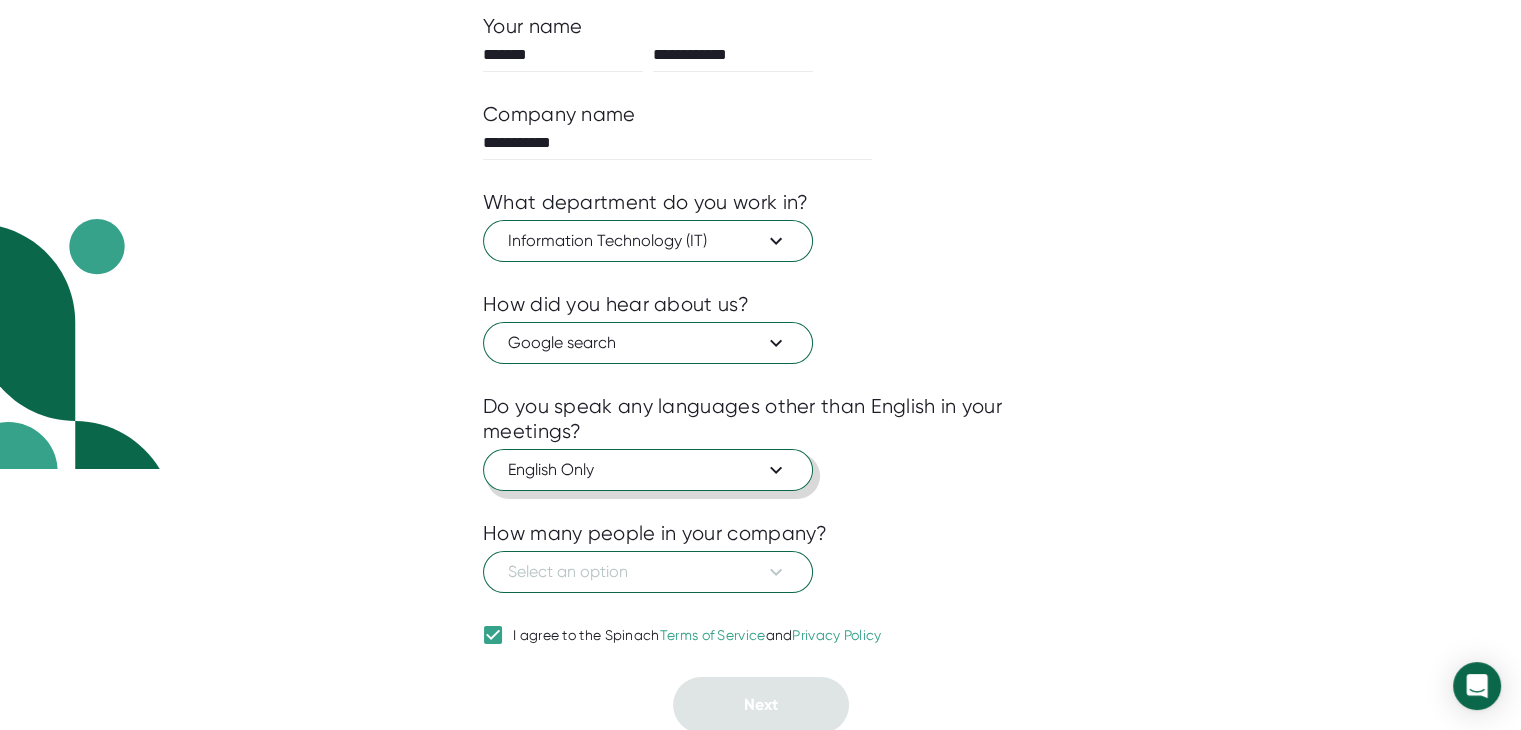 click on "English Only" at bounding box center [648, 470] 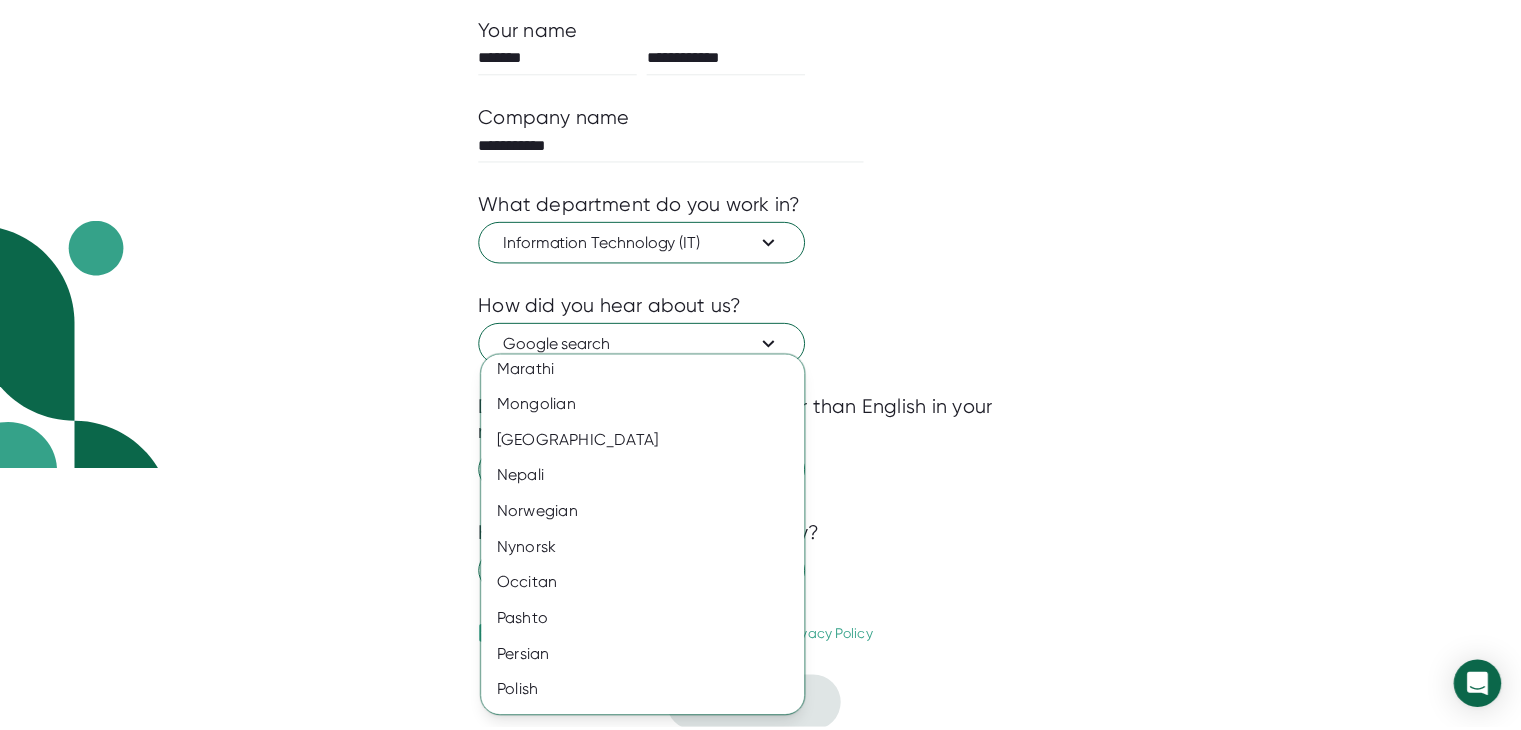 scroll, scrollTop: 2737, scrollLeft: 0, axis: vertical 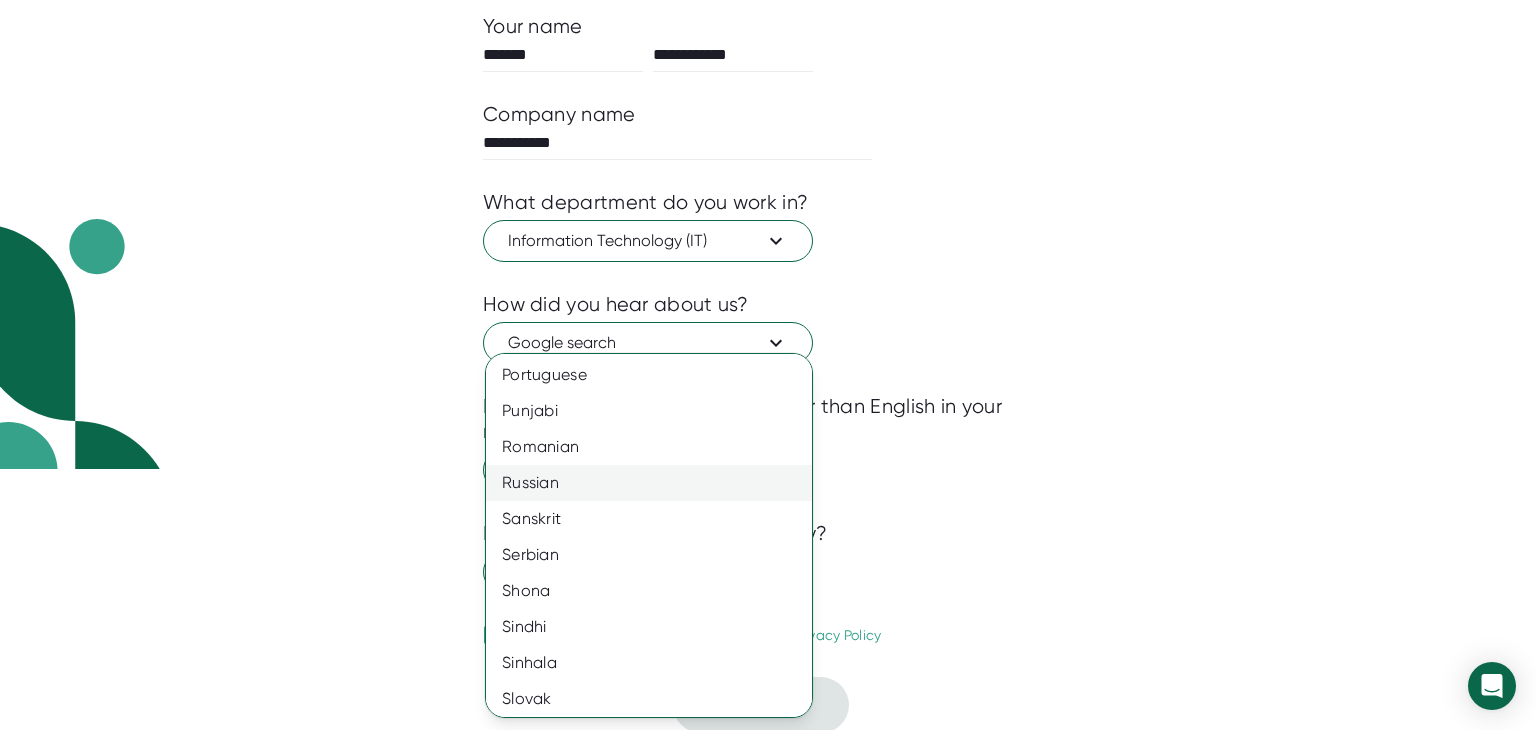 click on "Russian" at bounding box center (656, 483) 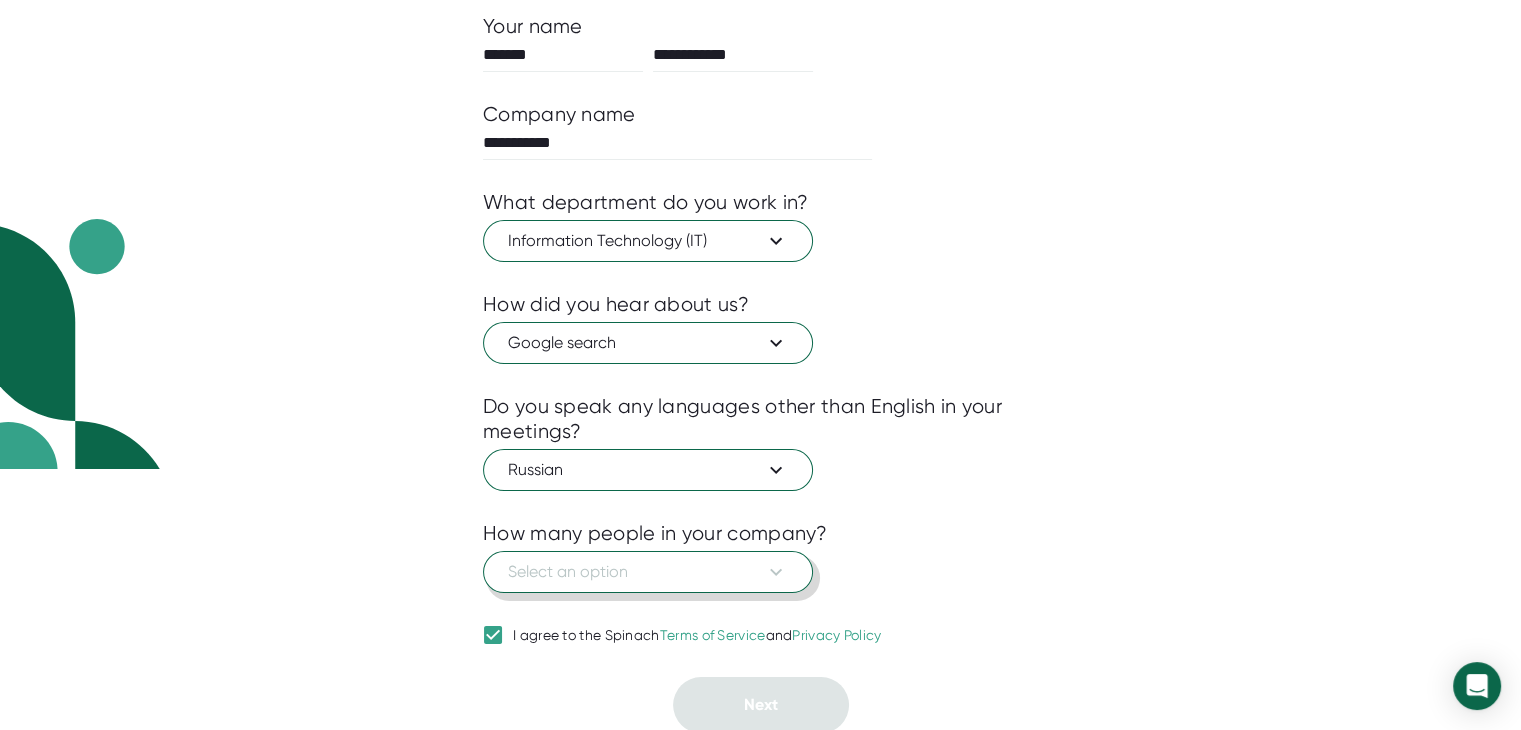 click on "Select an option" at bounding box center (648, 572) 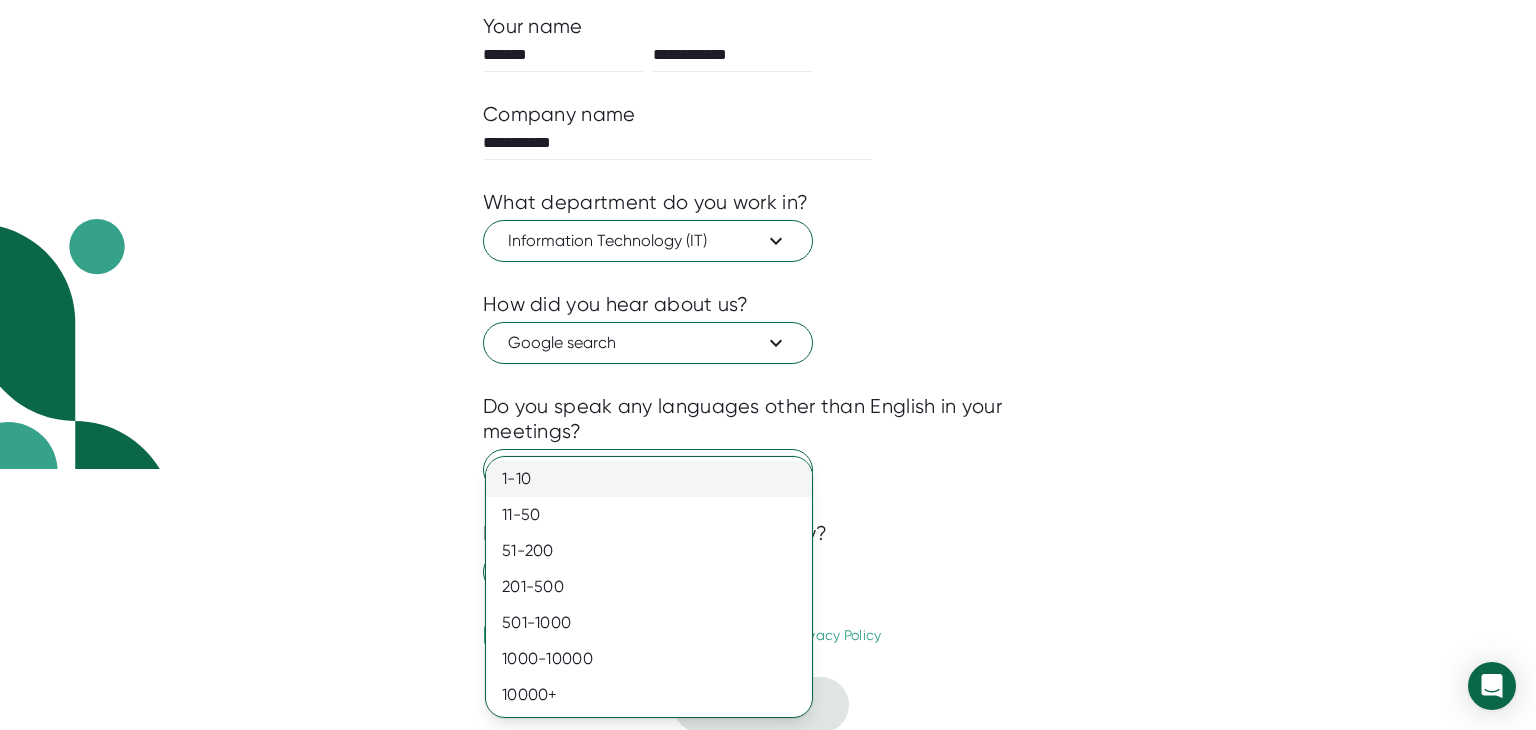 click on "1-10" at bounding box center (649, 479) 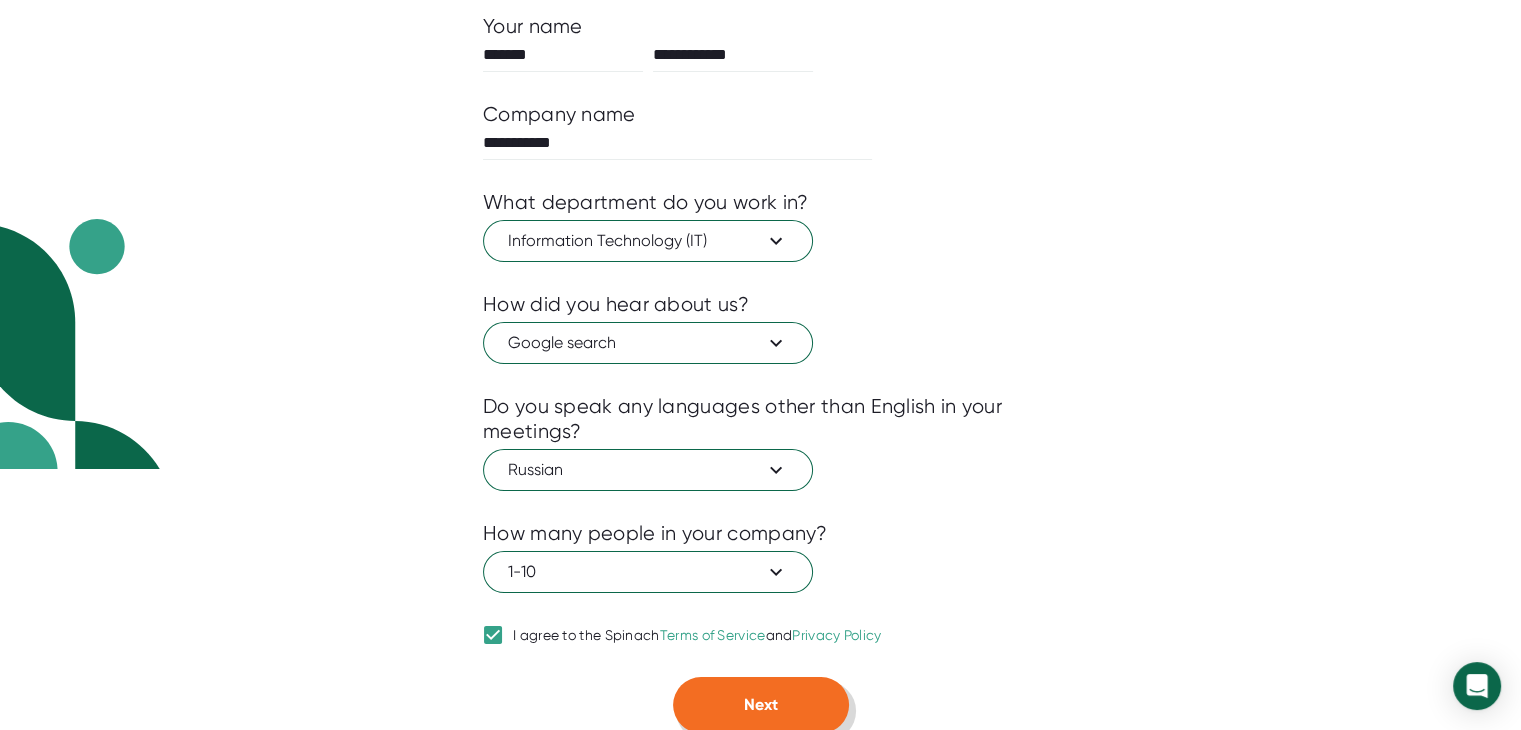 click on "Next" at bounding box center (761, 705) 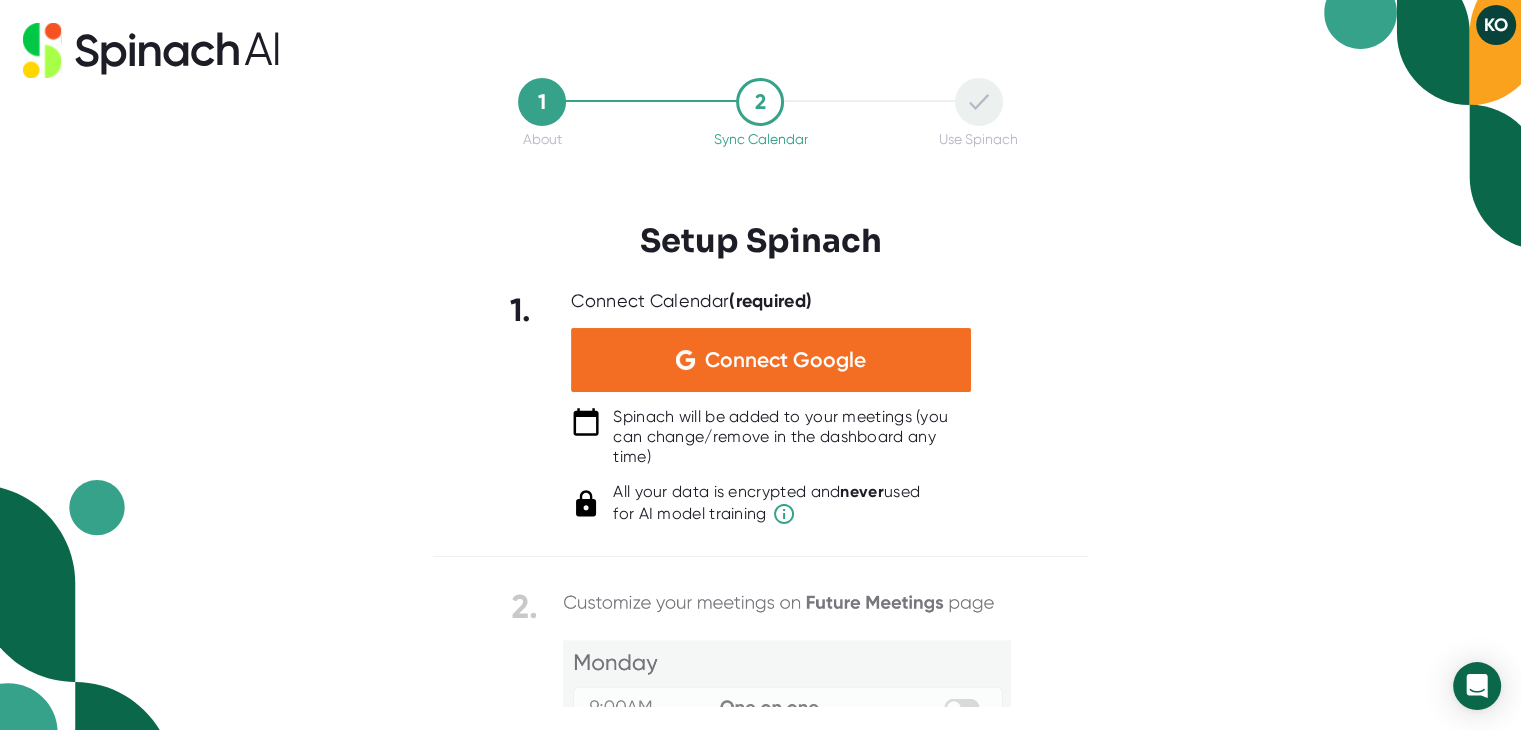 scroll, scrollTop: 0, scrollLeft: 0, axis: both 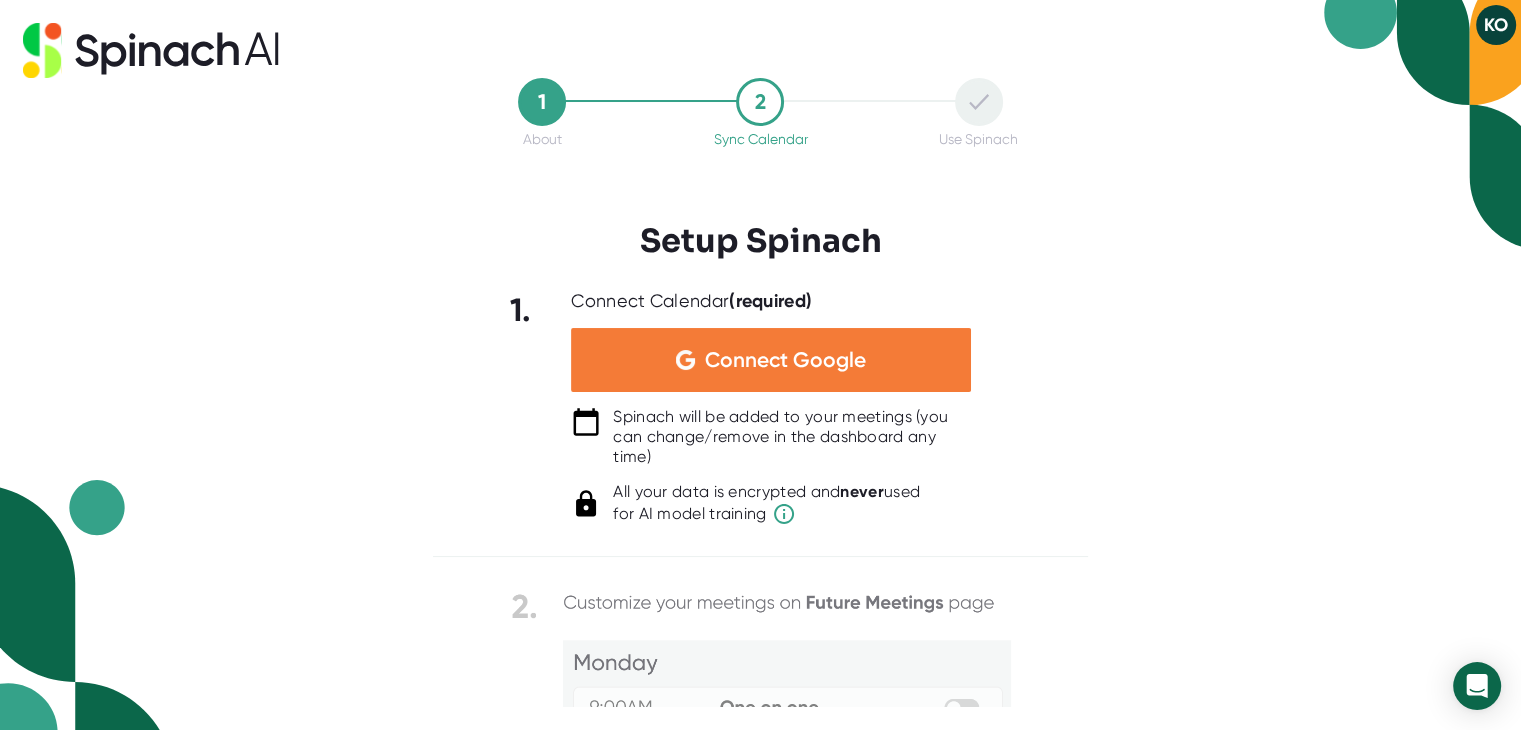 click on "Connect Google" at bounding box center [785, 360] 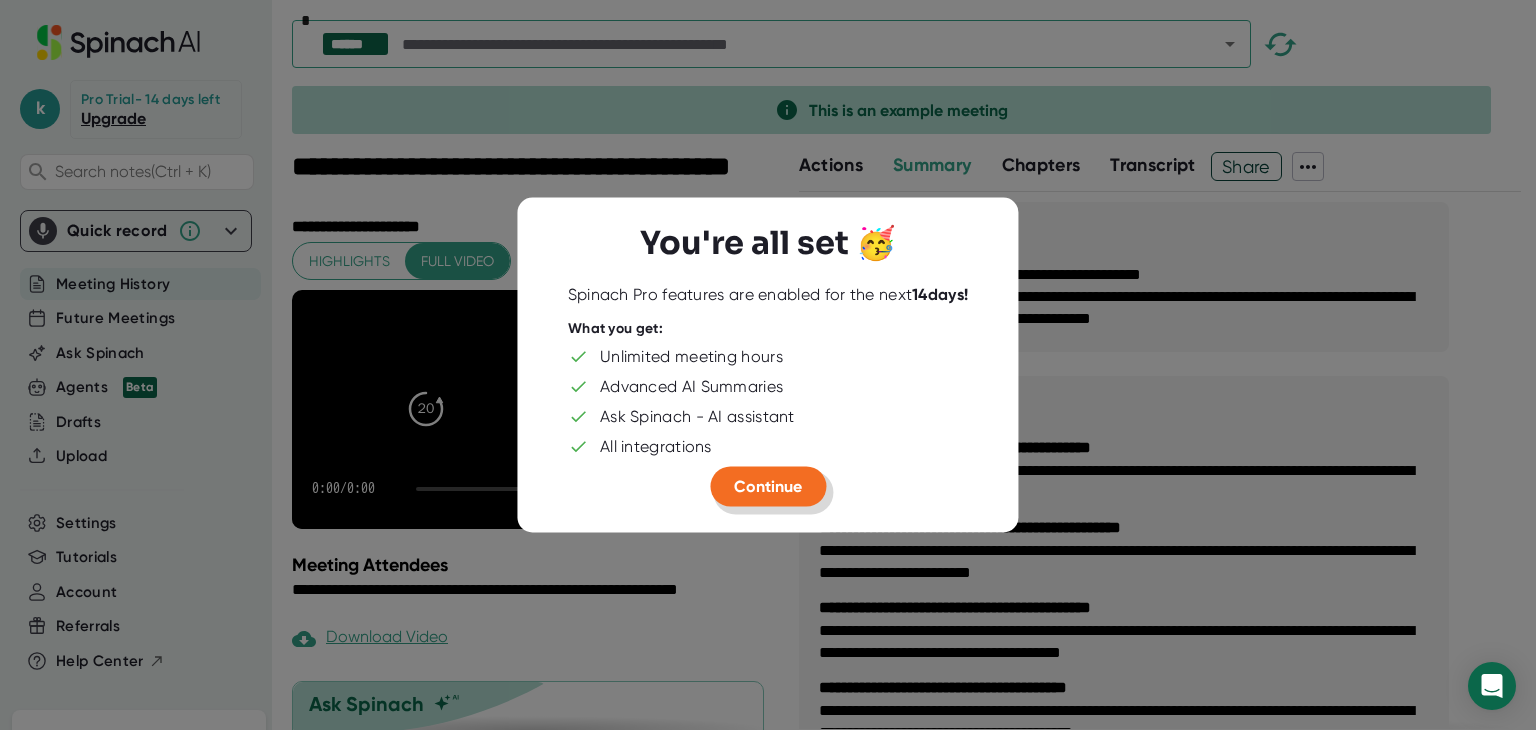 click on "Continue" at bounding box center (768, 486) 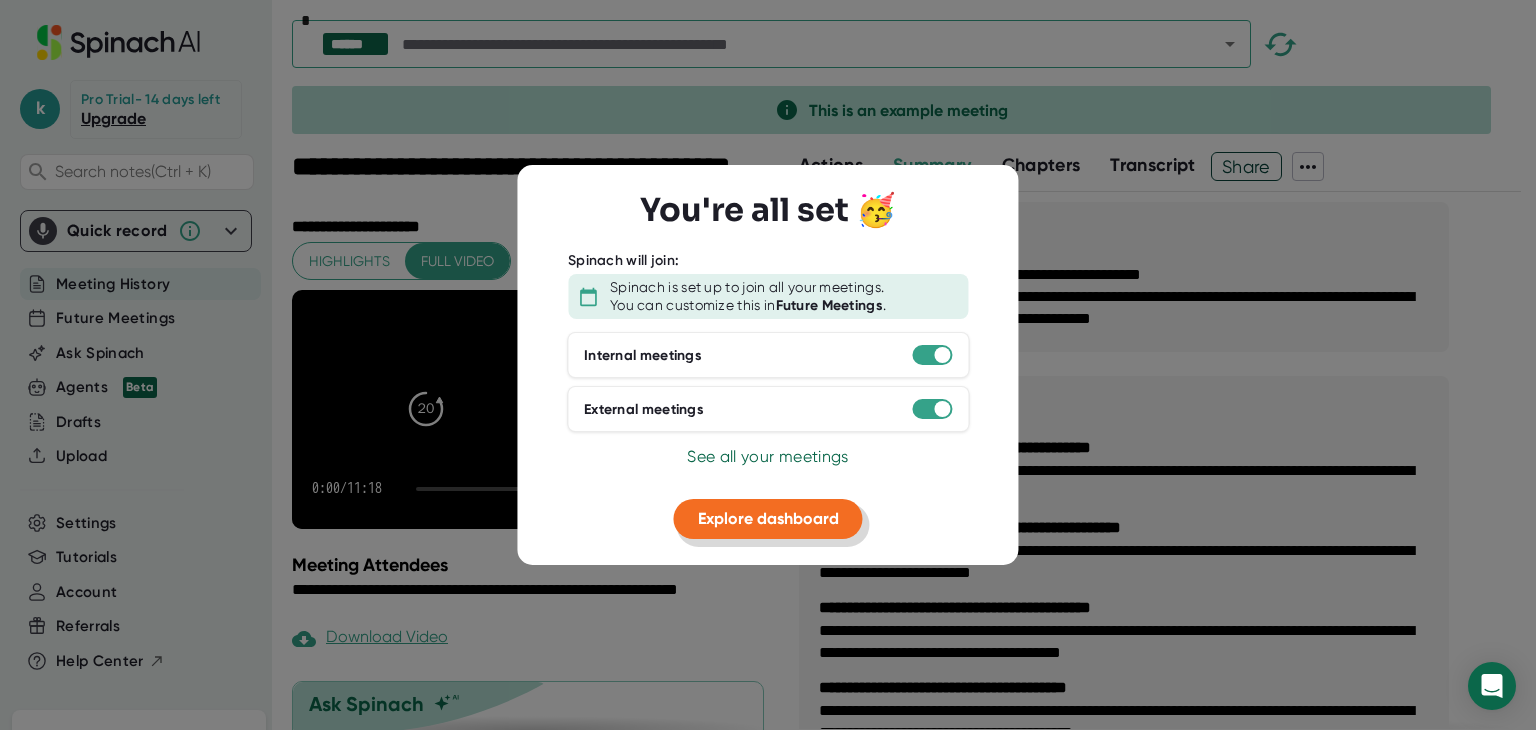 click on "Explore dashboard" at bounding box center [768, 519] 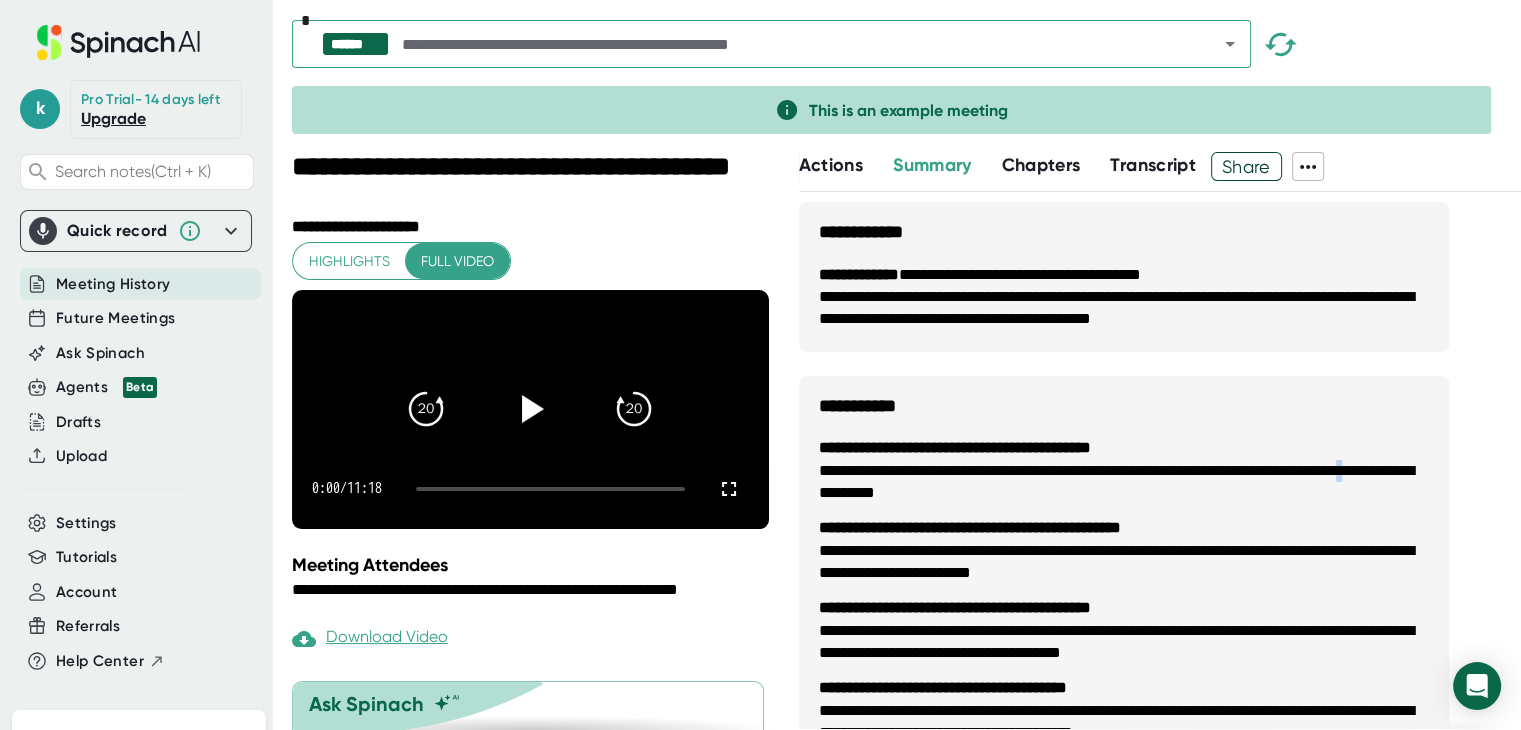 click on "**********" at bounding box center (1124, 482) 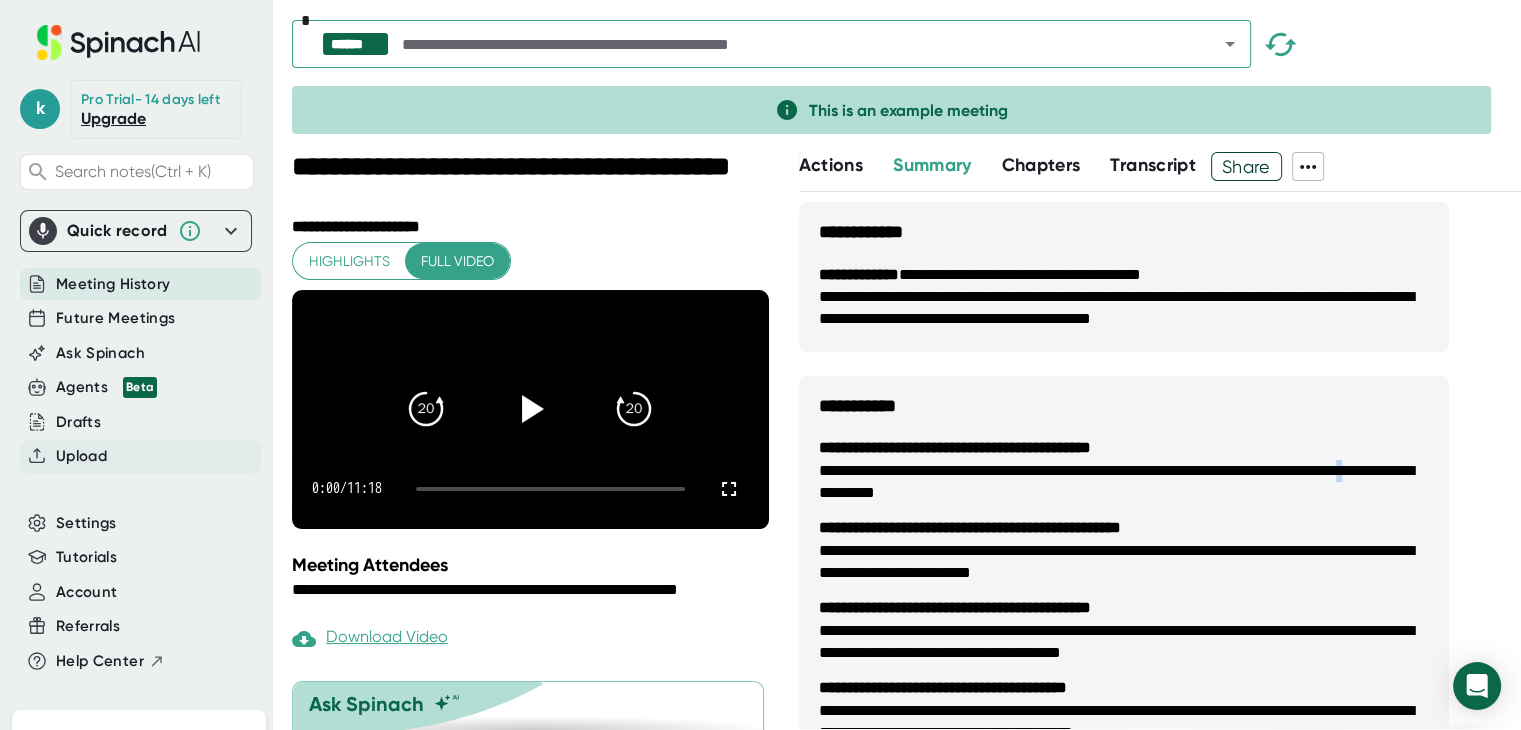 click on "Upload" at bounding box center [81, 456] 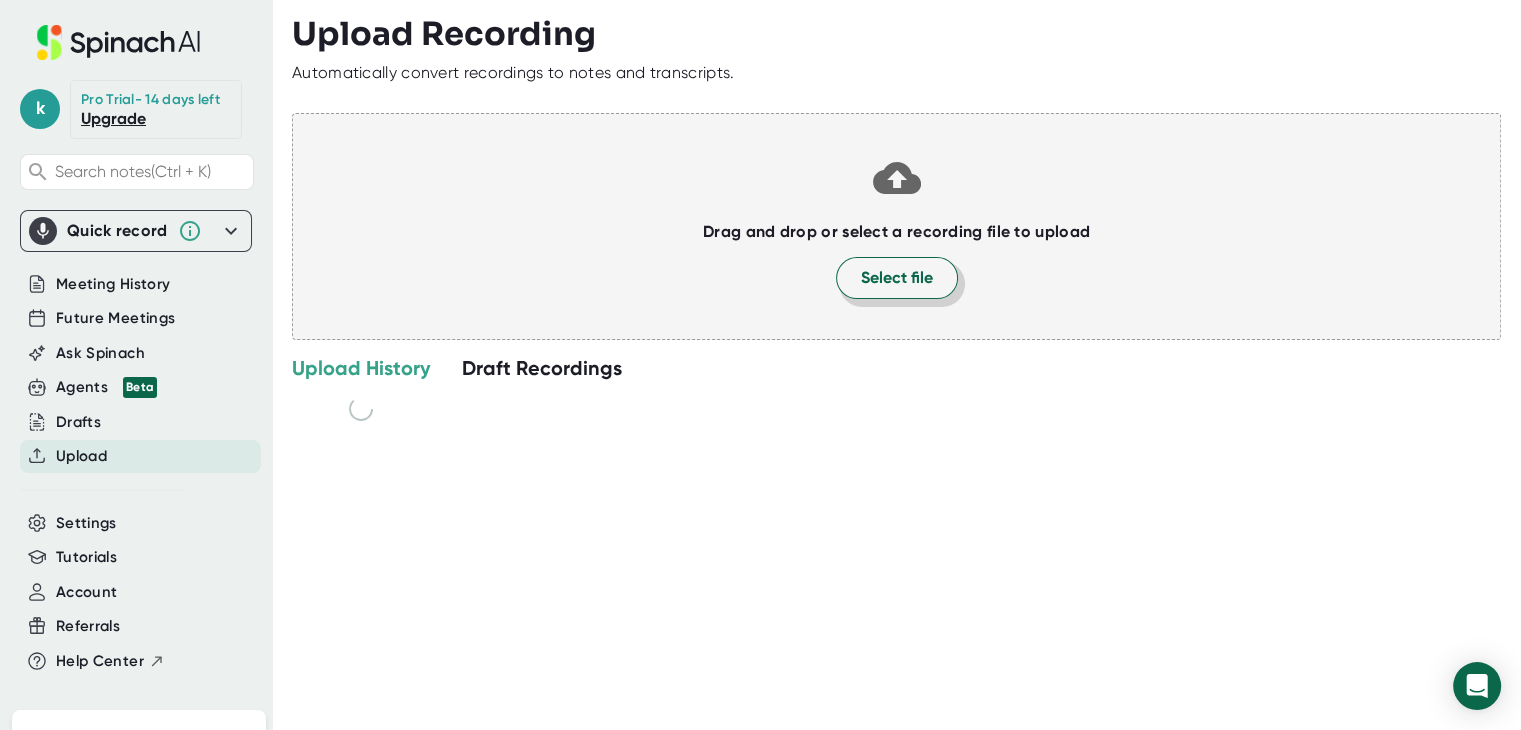 click on "Select file" at bounding box center (897, 278) 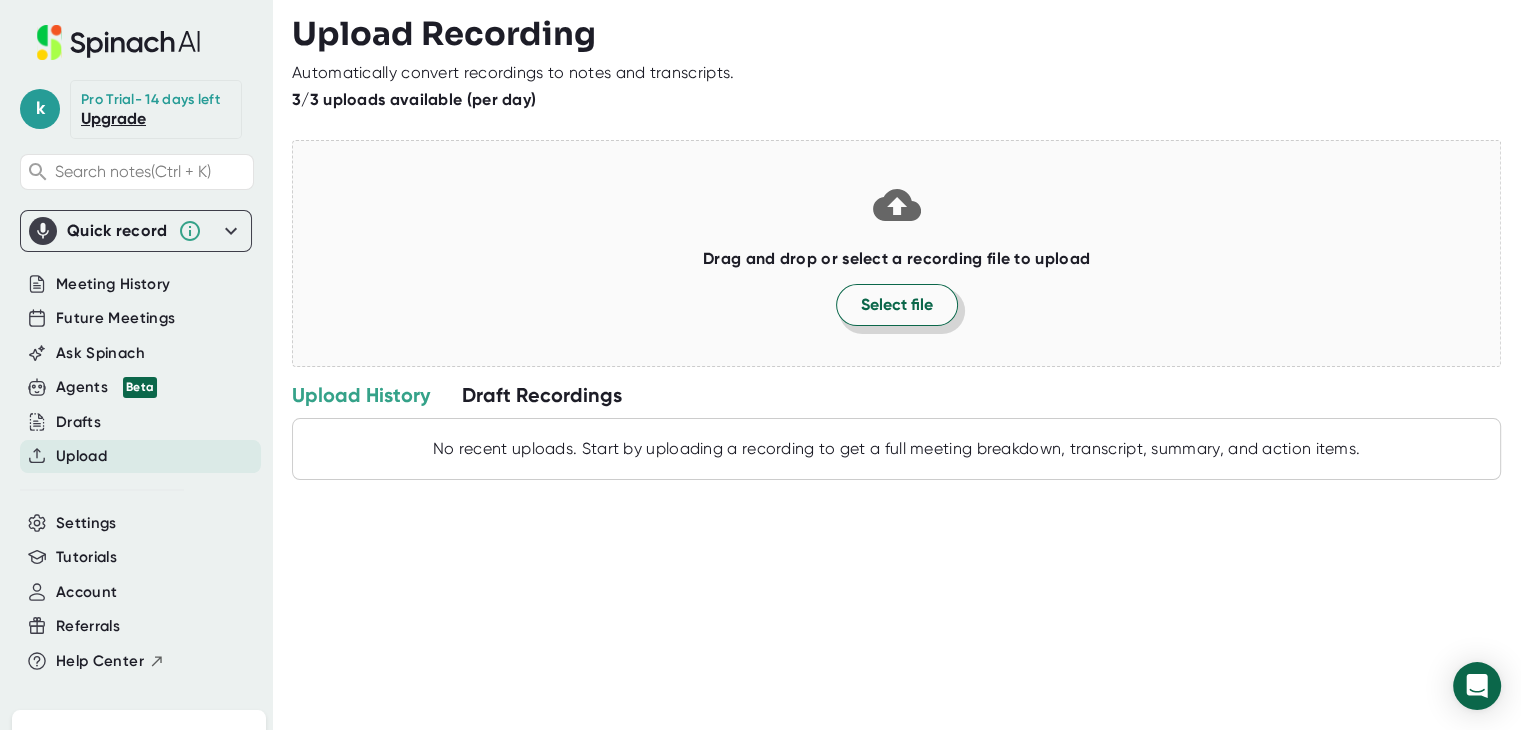 type 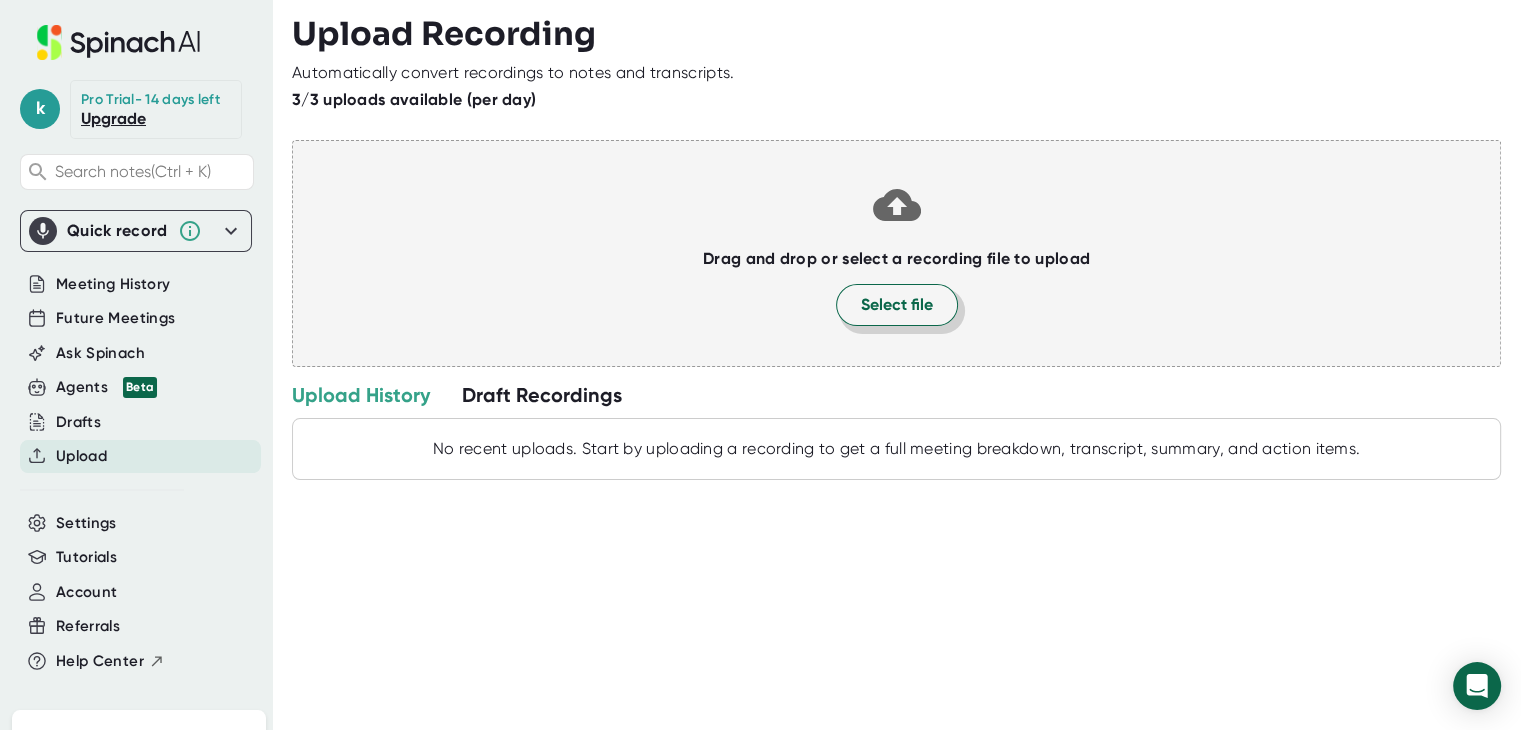 click on "Select file" at bounding box center (897, 305) 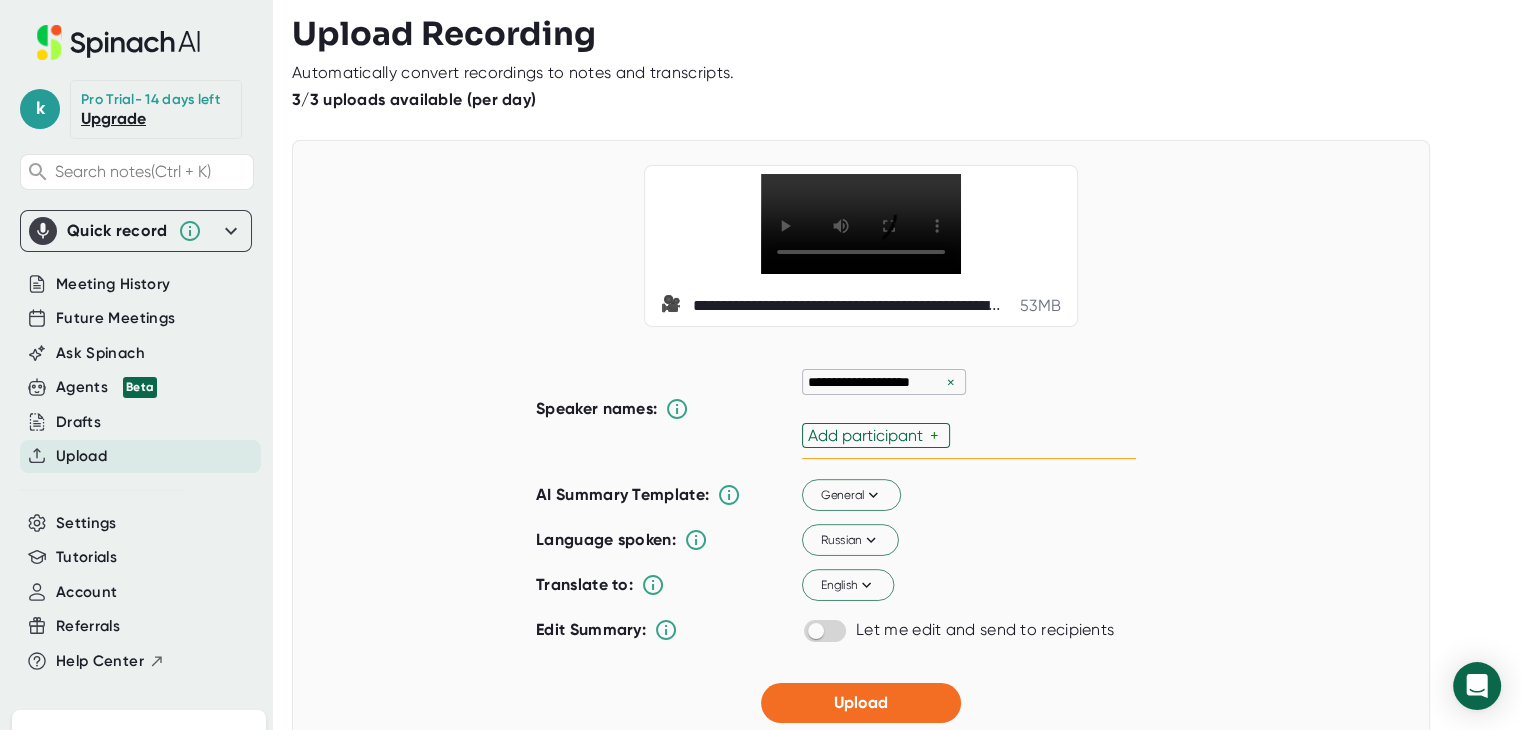click on "×" at bounding box center [951, 382] 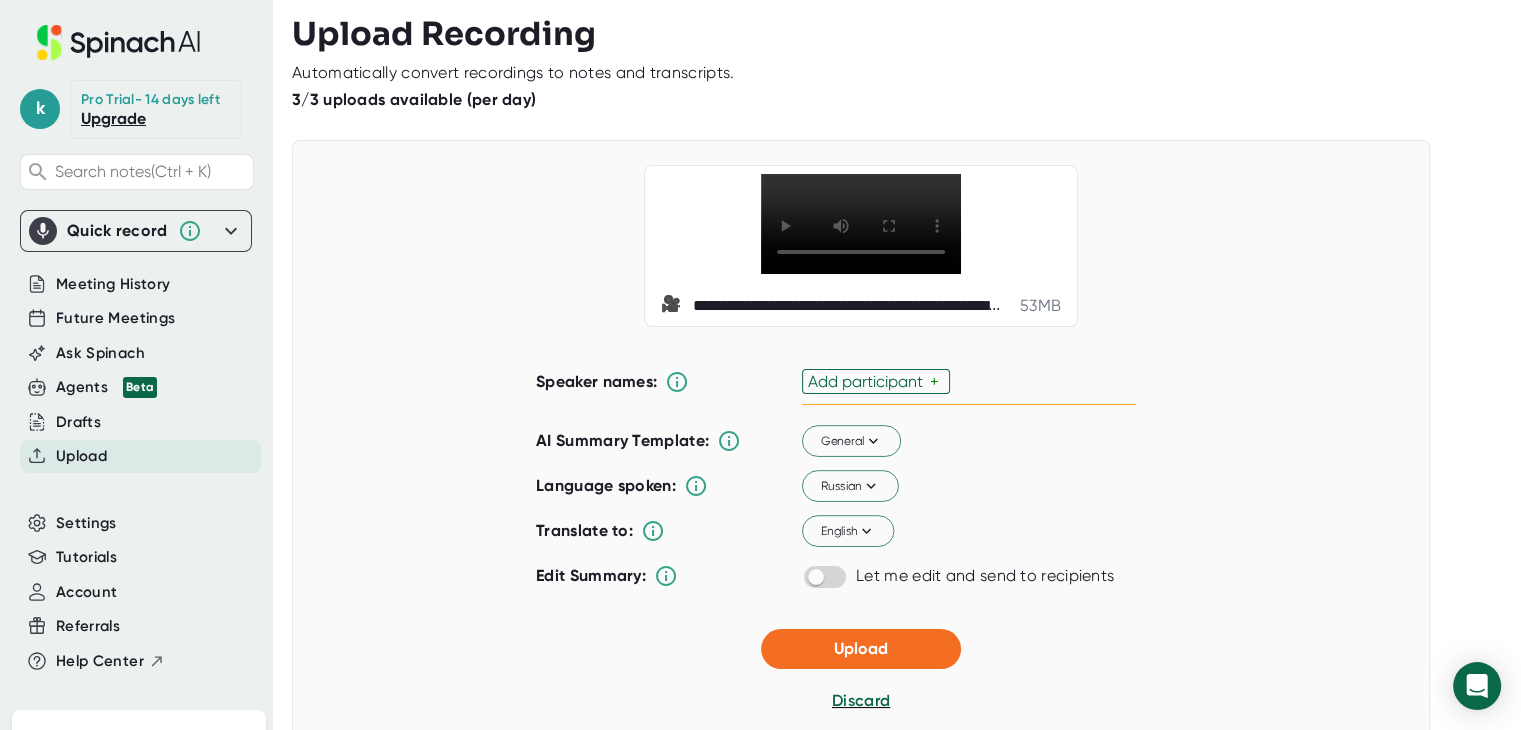 click on "Add participant" at bounding box center [869, 381] 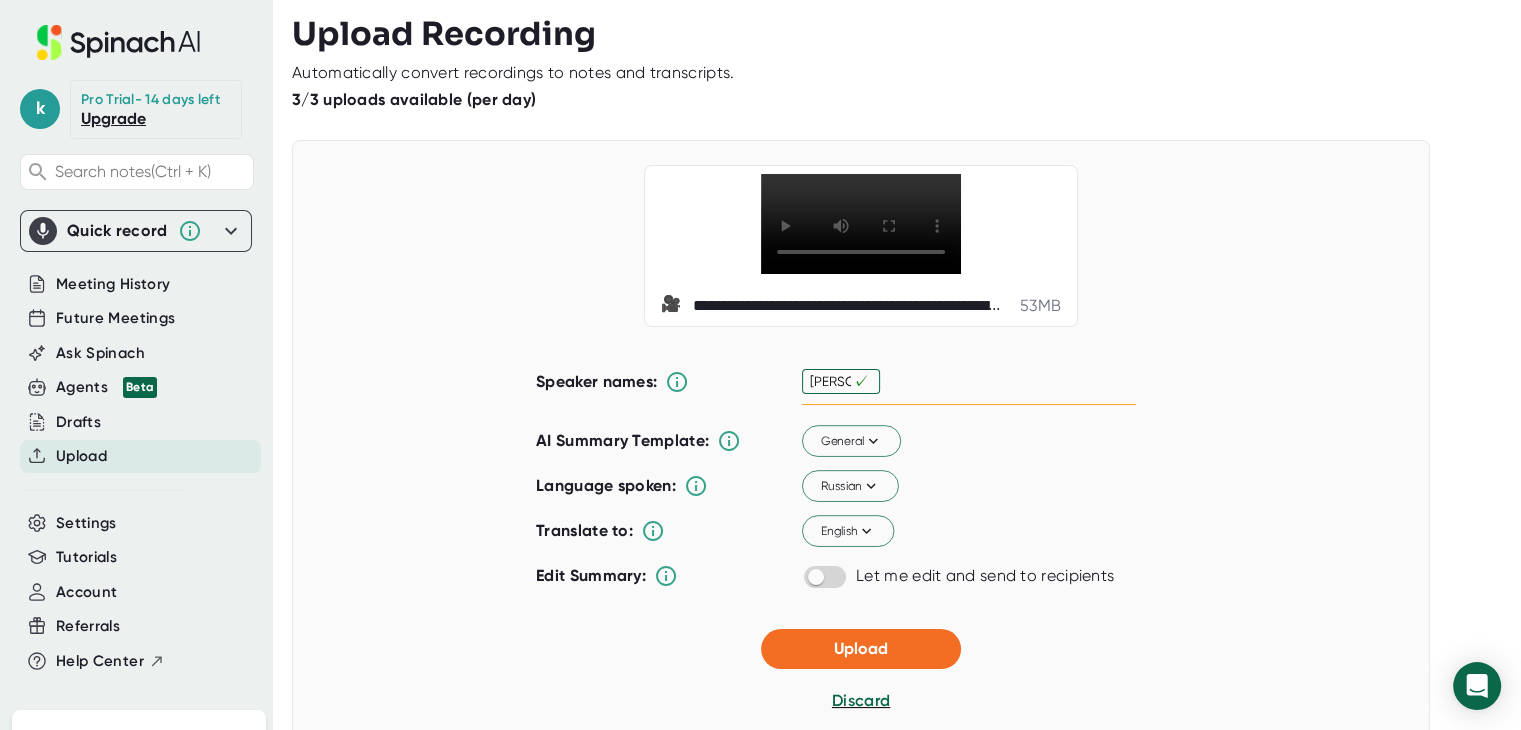 type on "[PERSON_NAME]" 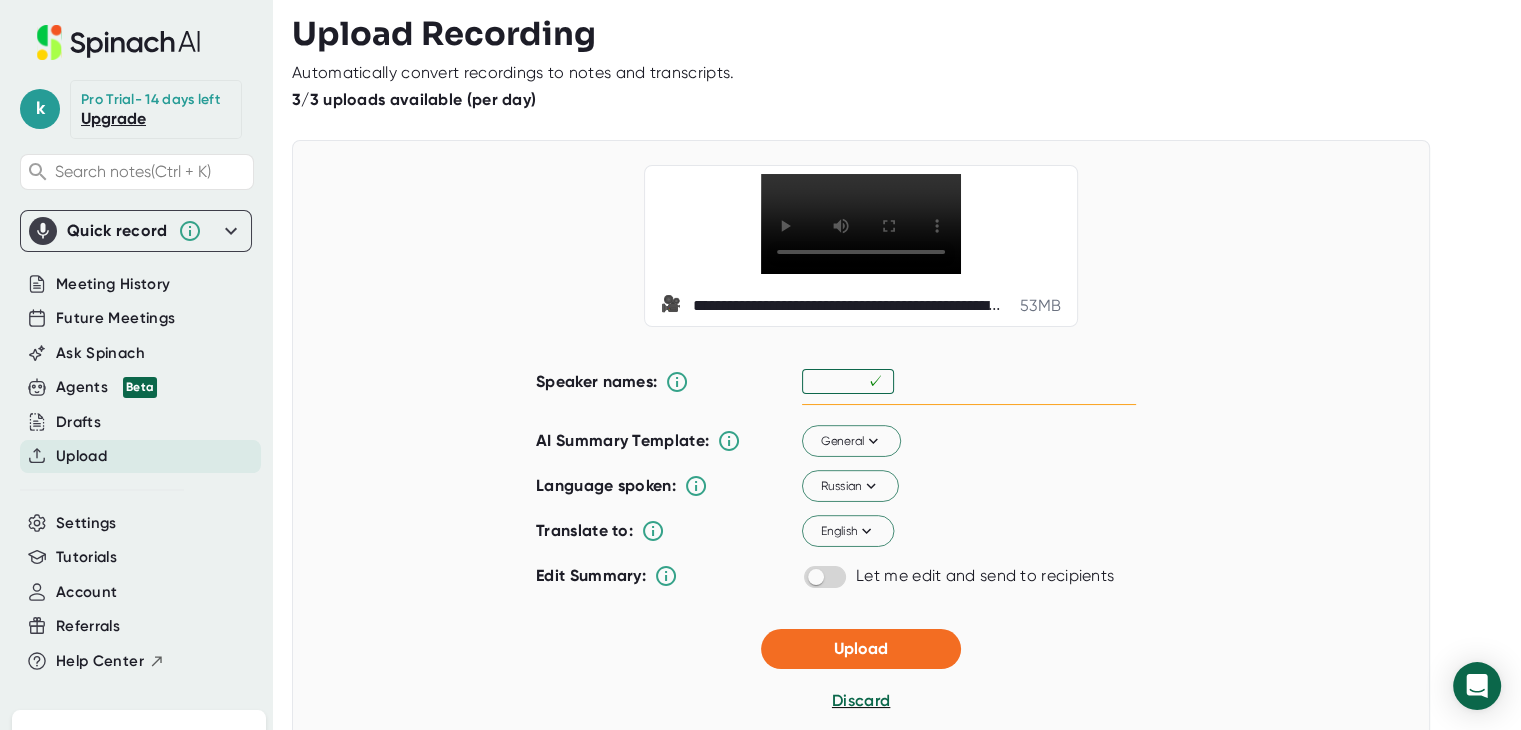 click on "Speaker names: ✓ AI Summary Template: General Language spoken: Russian Translate to: English Edit Summary: Let me edit and send to recipients" at bounding box center (861, 470) 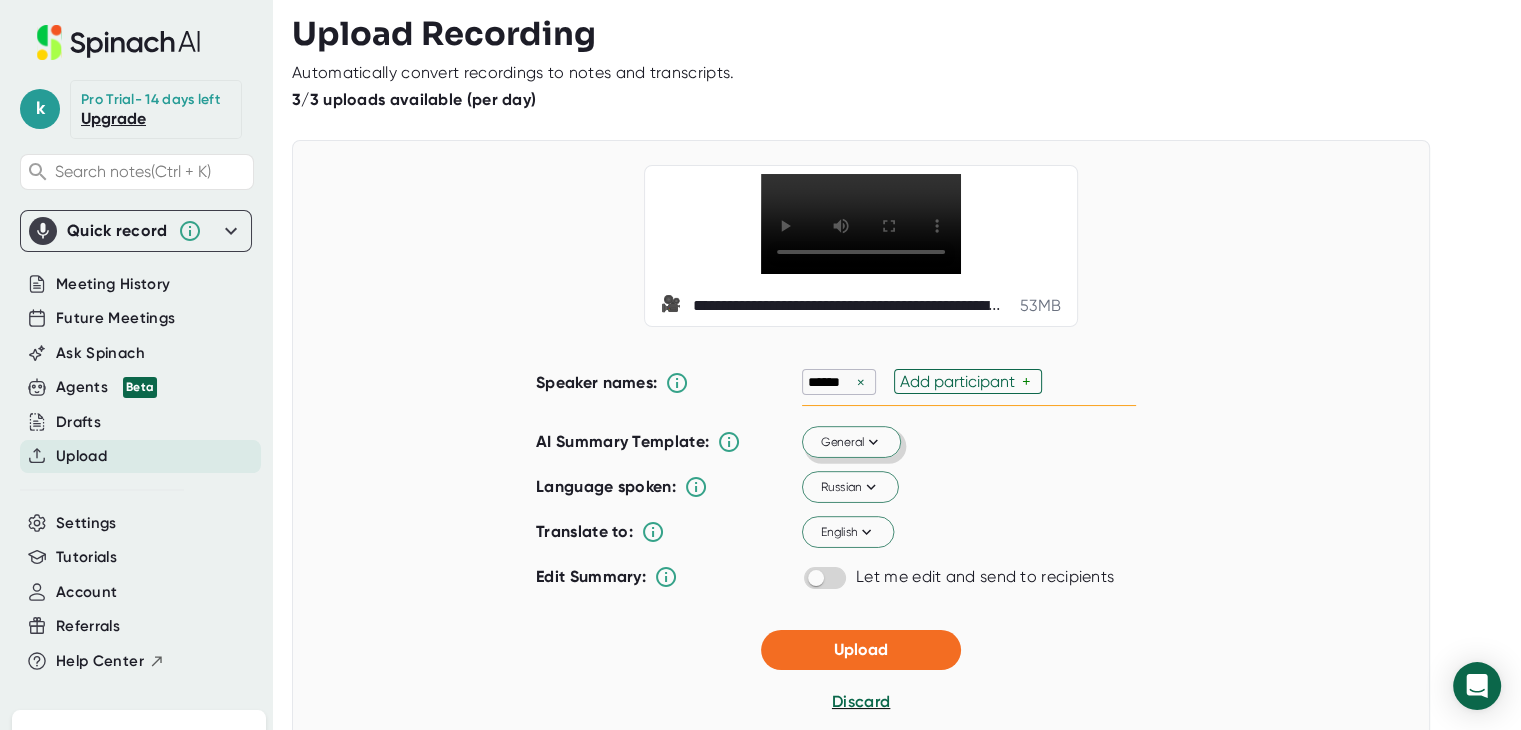 click on "General" at bounding box center (852, 442) 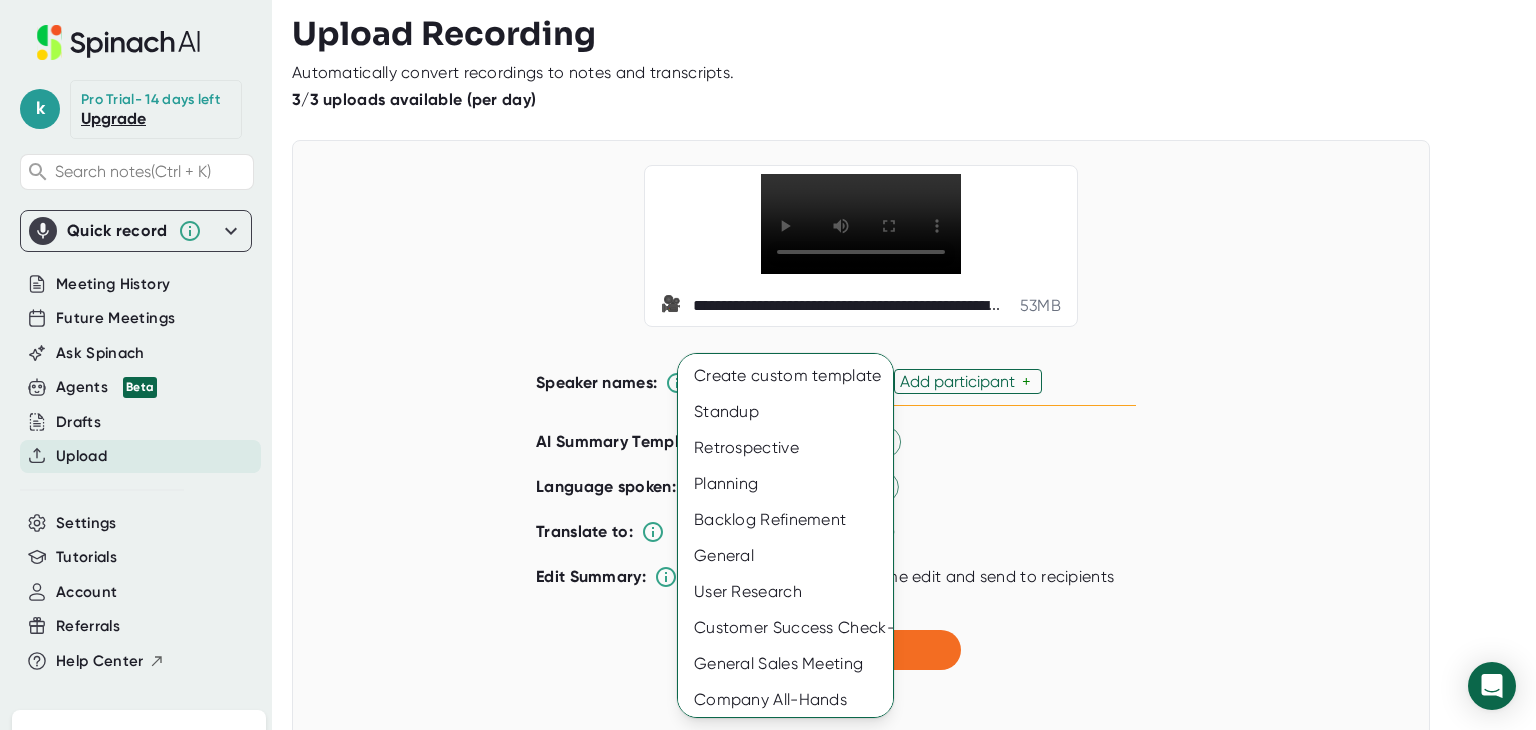 click at bounding box center [768, 365] 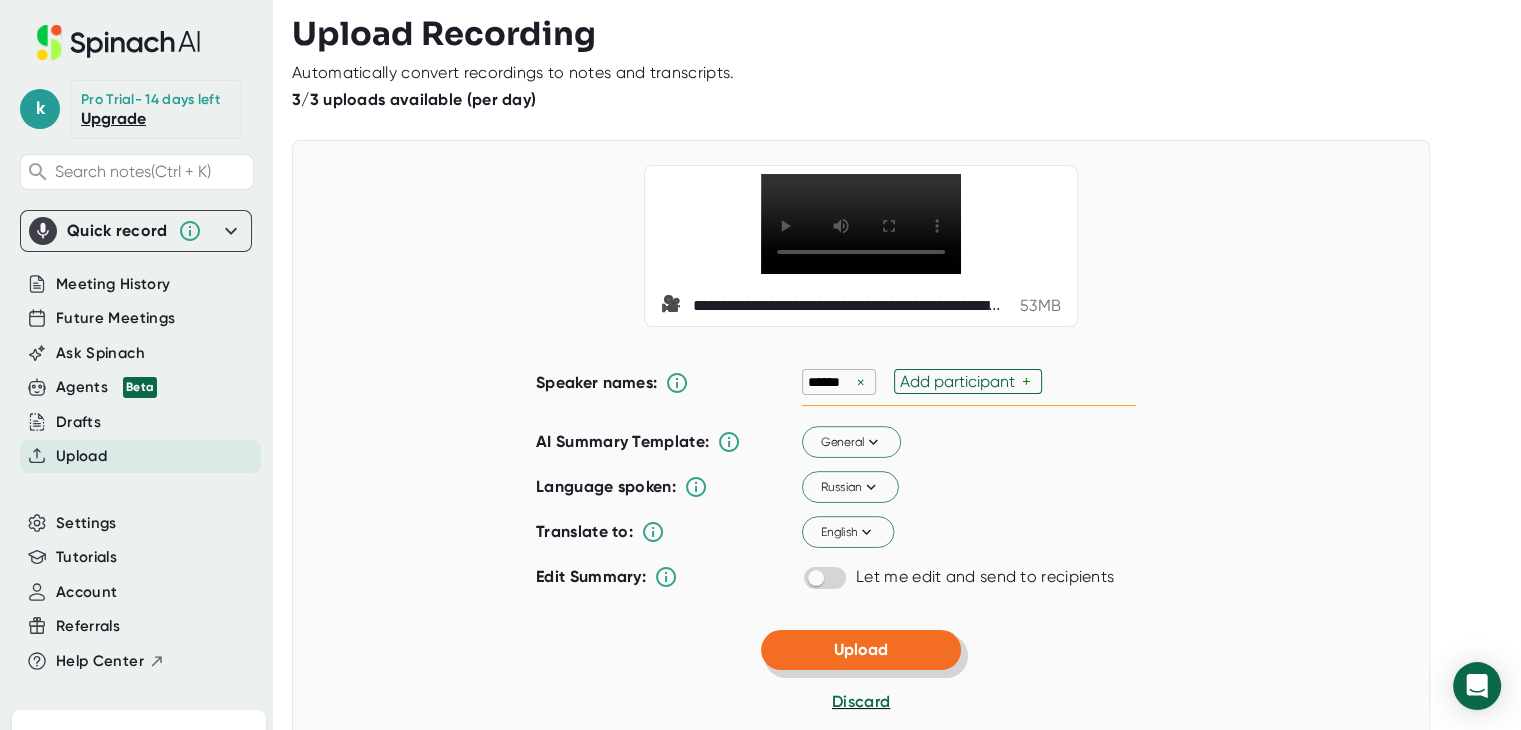 click on "Upload" at bounding box center [861, 650] 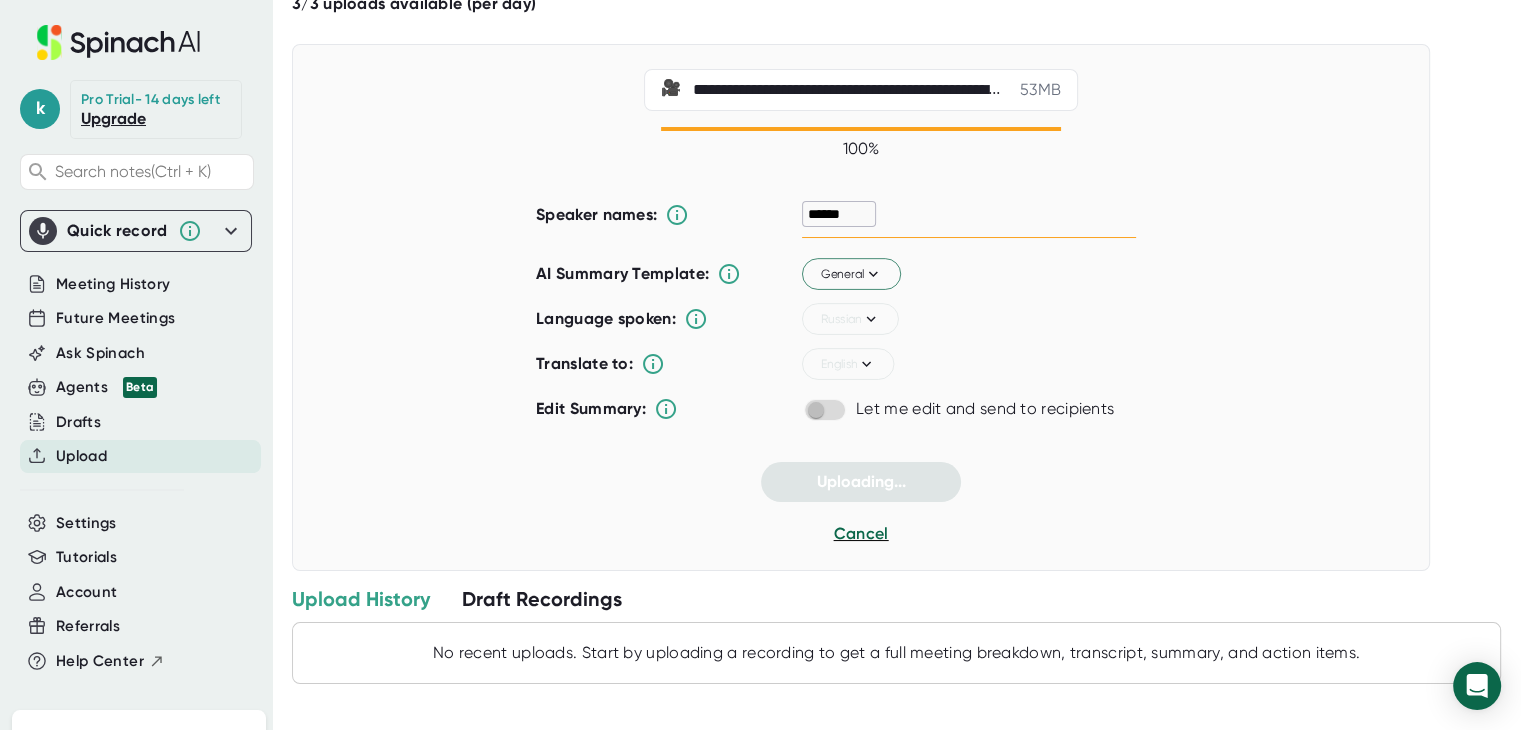 scroll, scrollTop: 0, scrollLeft: 0, axis: both 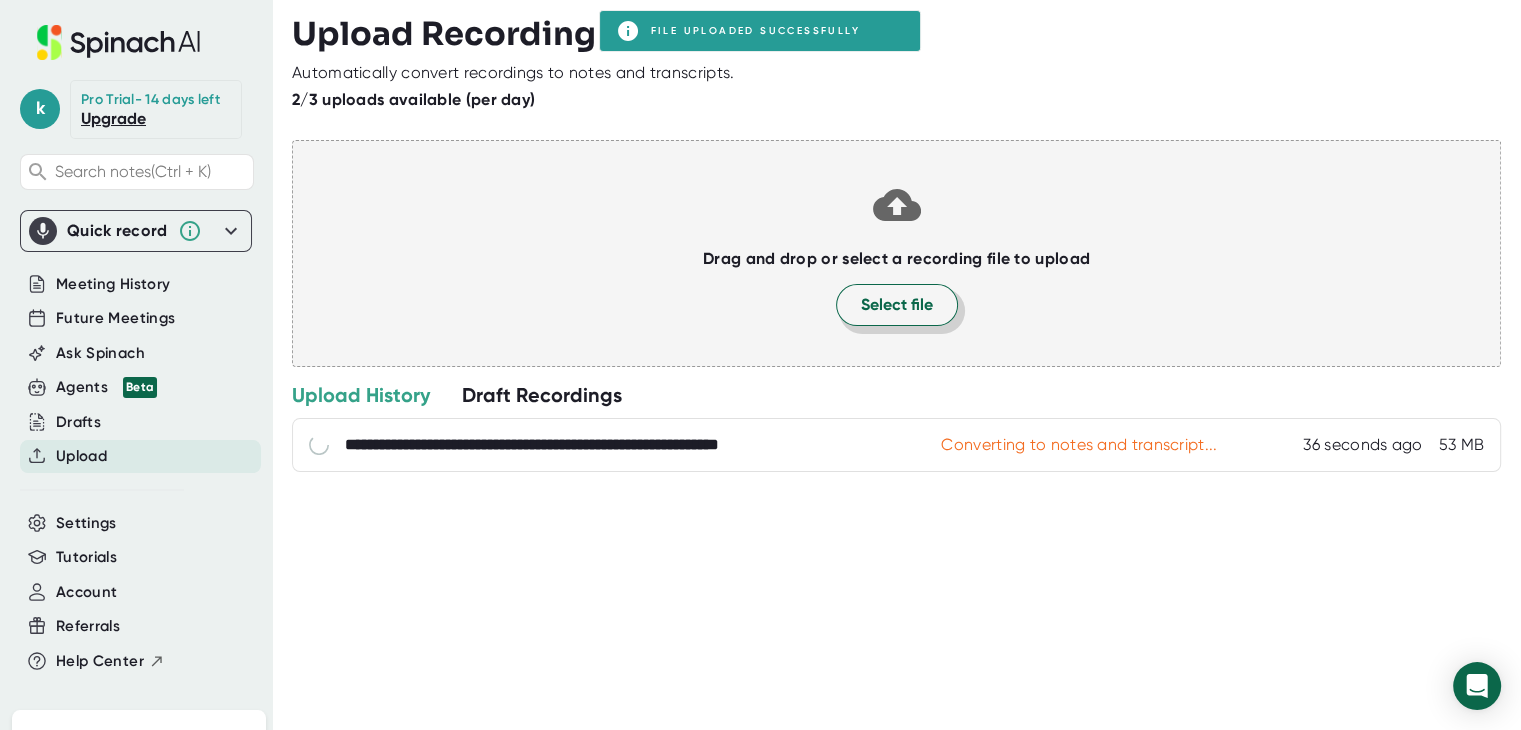 click on "Select file" at bounding box center [897, 305] 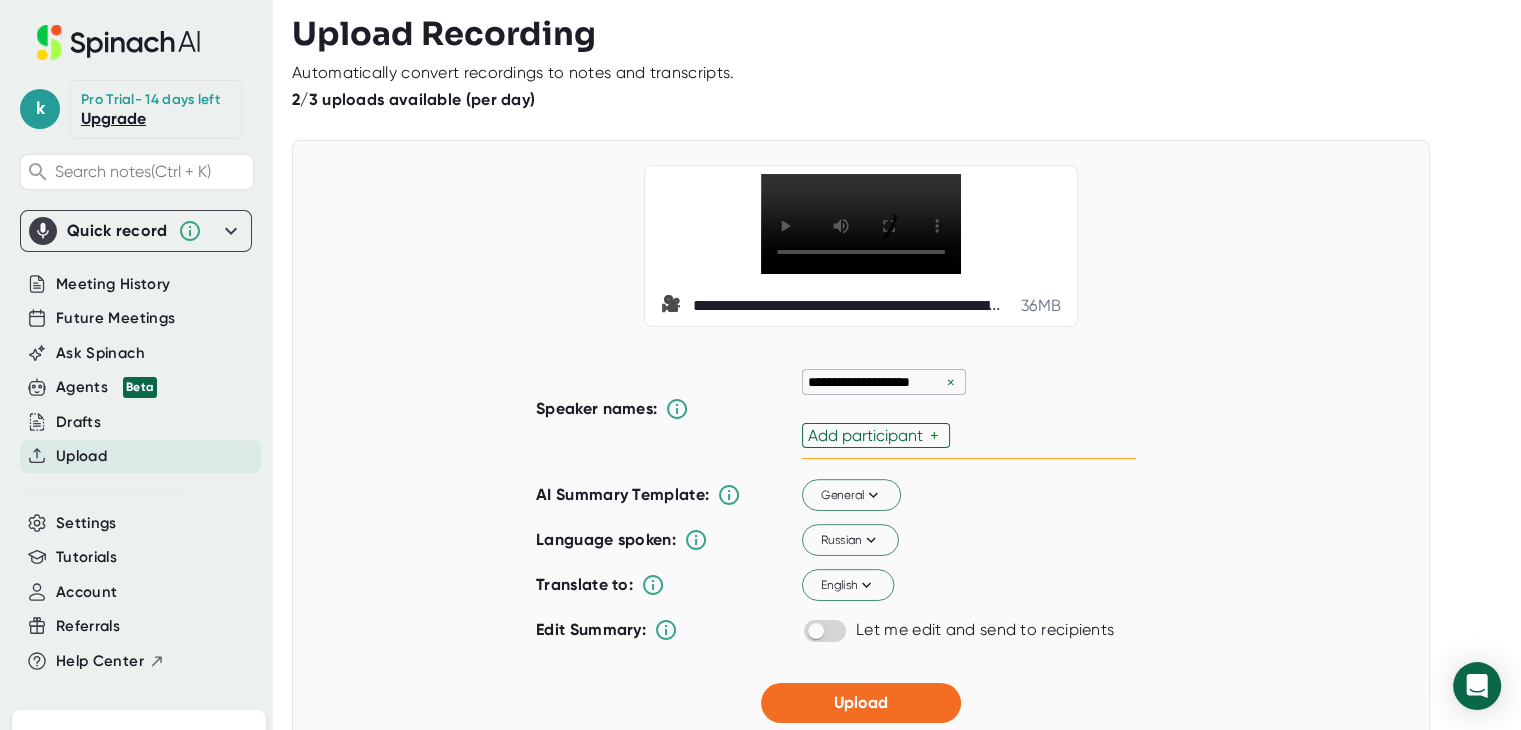 click on "×" at bounding box center [951, 382] 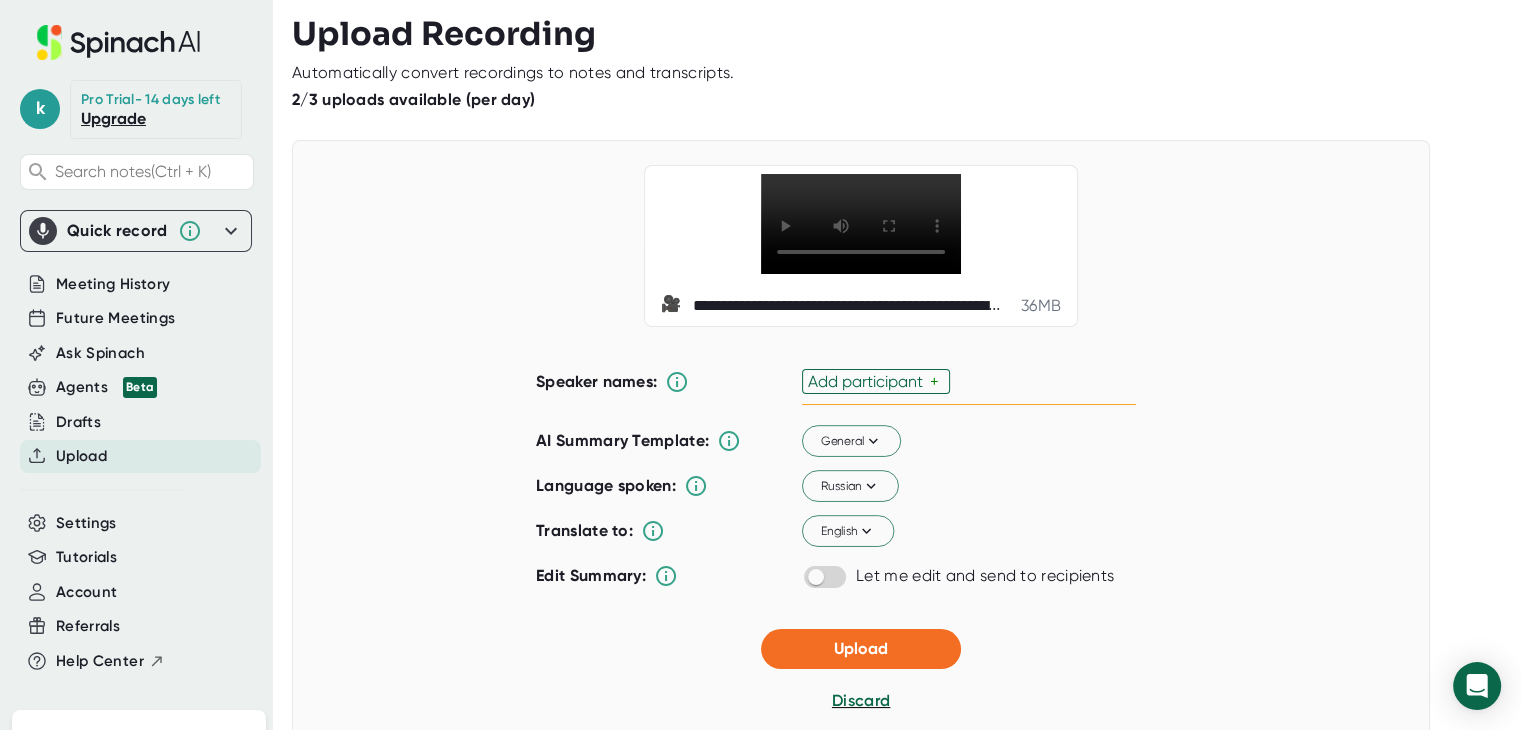 click on "Add participant" at bounding box center (869, 381) 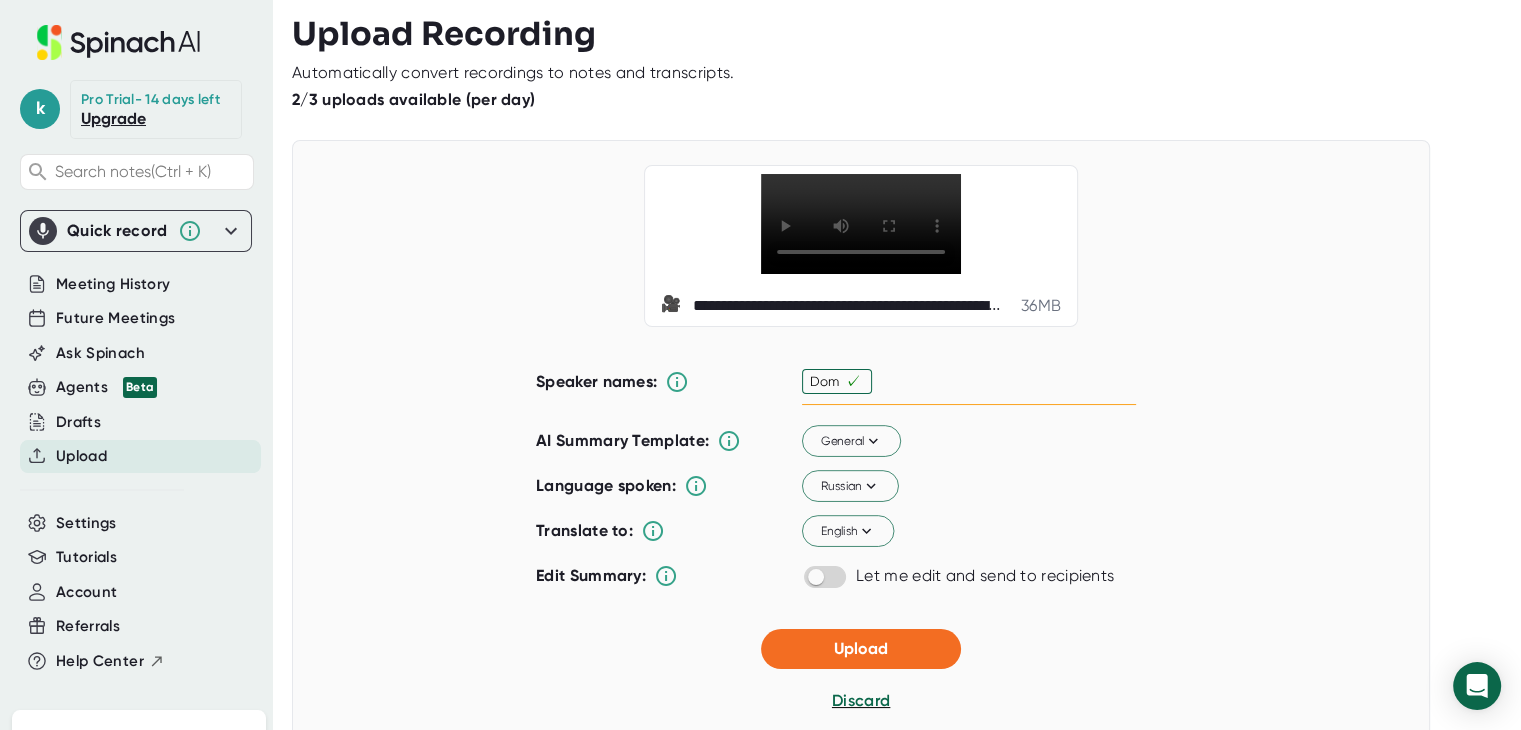 type on "Dom" 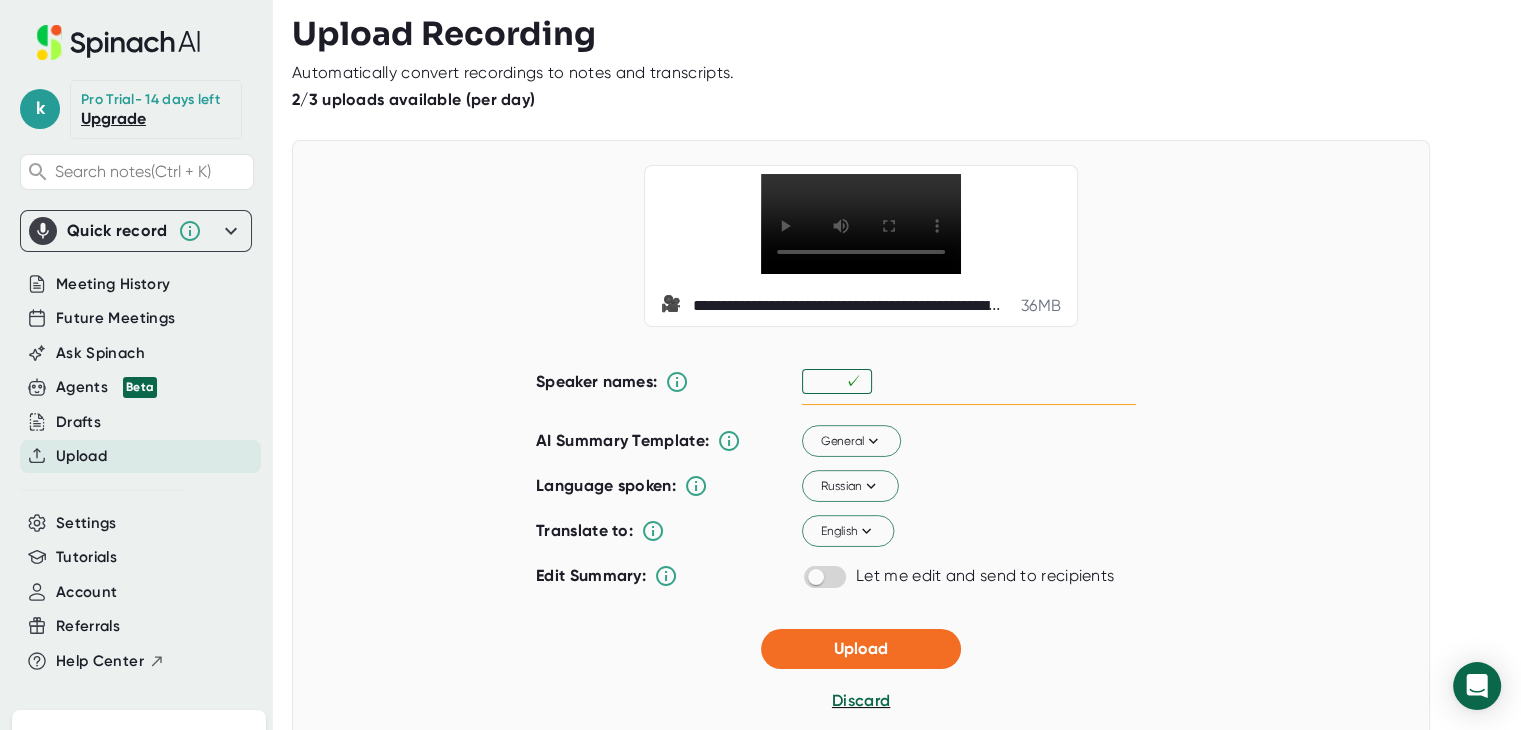 click on "✓" at bounding box center [969, 382] 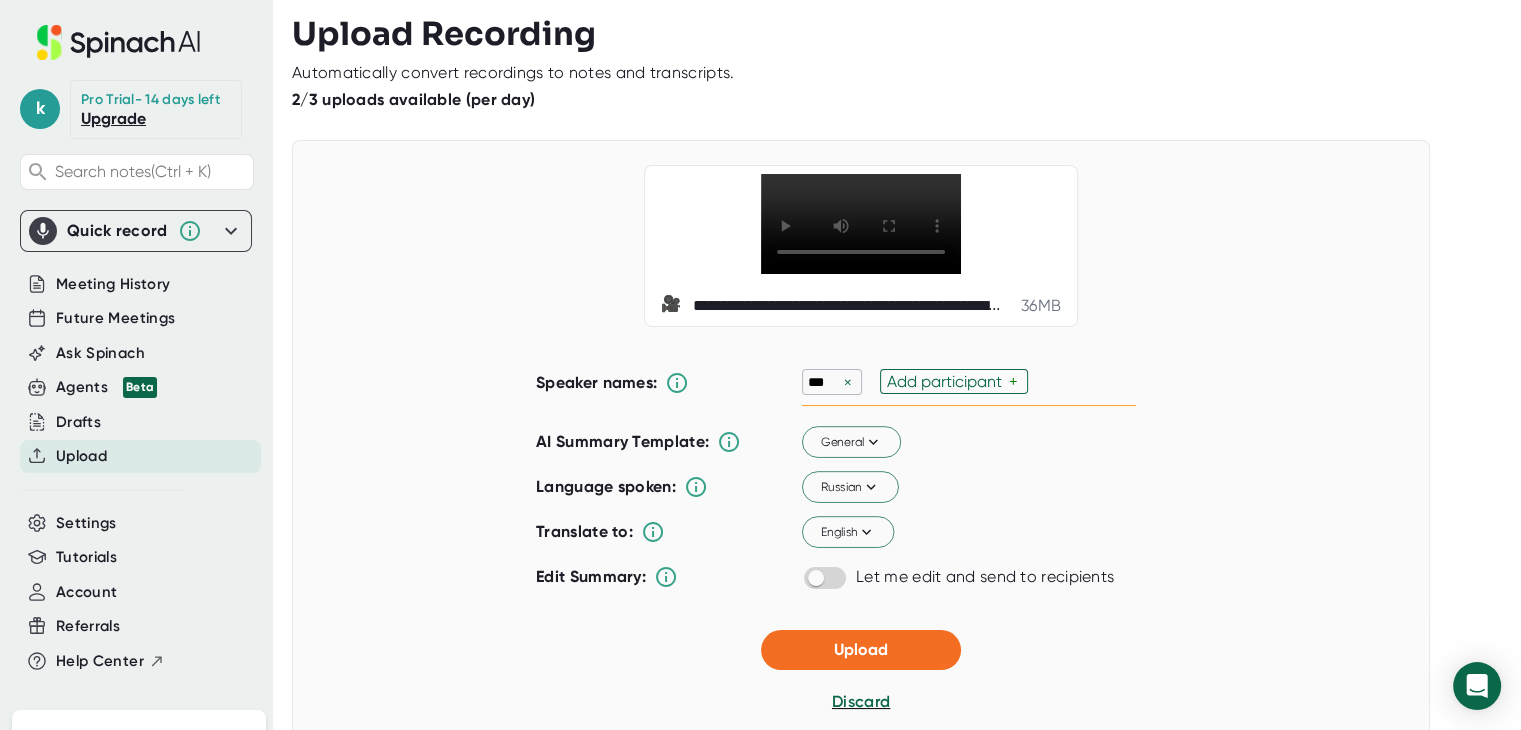 click on "Add participant" at bounding box center [947, 381] 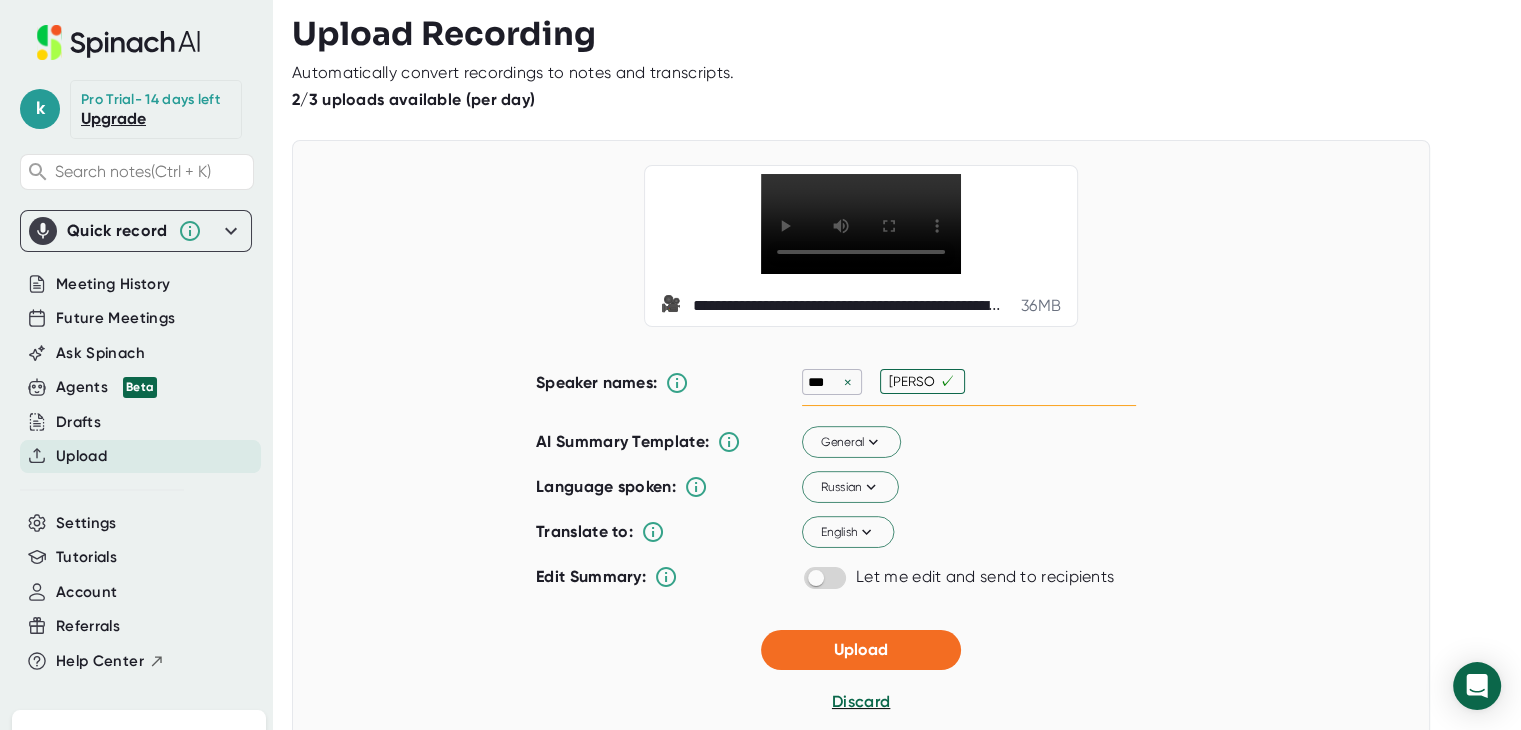 type on "[PERSON_NAME]" 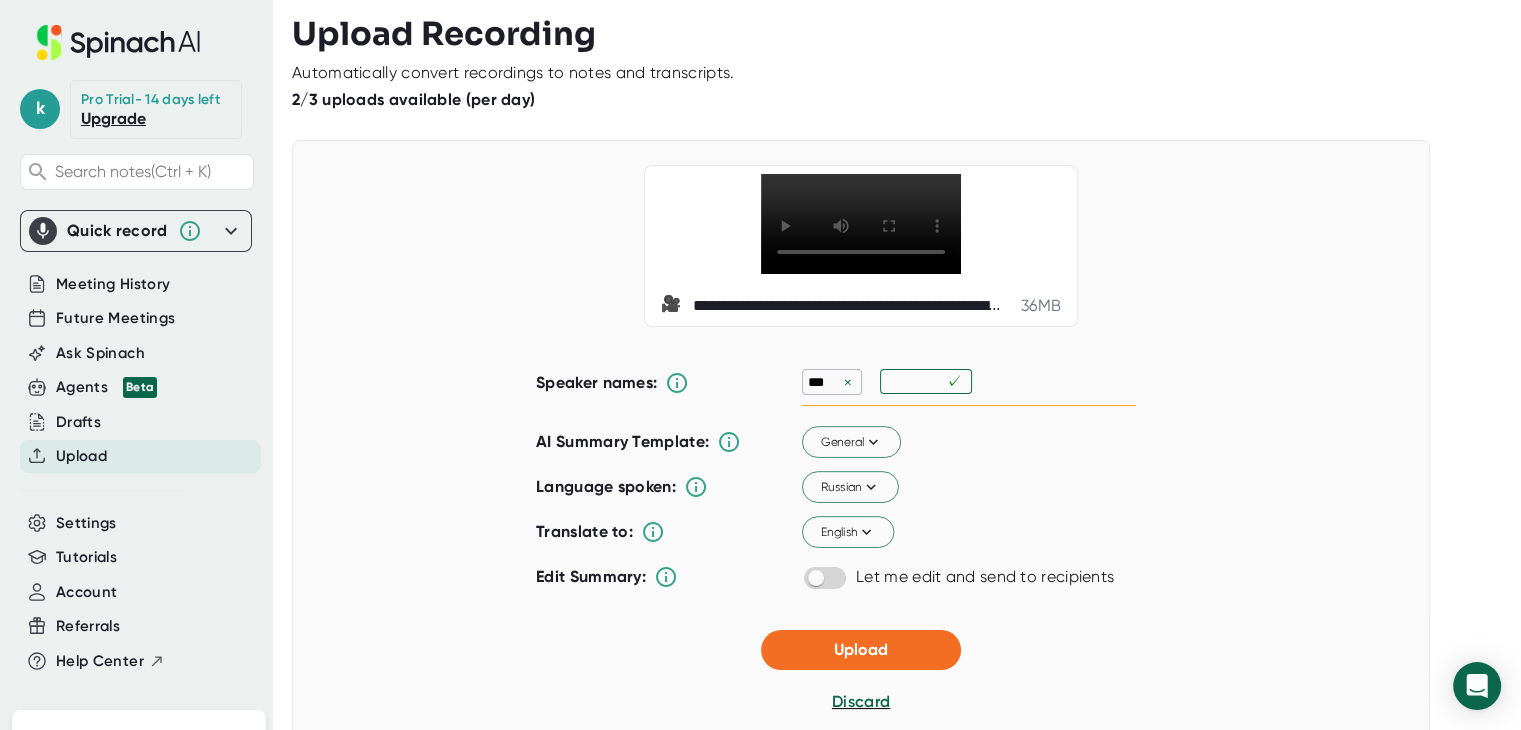 click on "Russian" at bounding box center [969, 487] 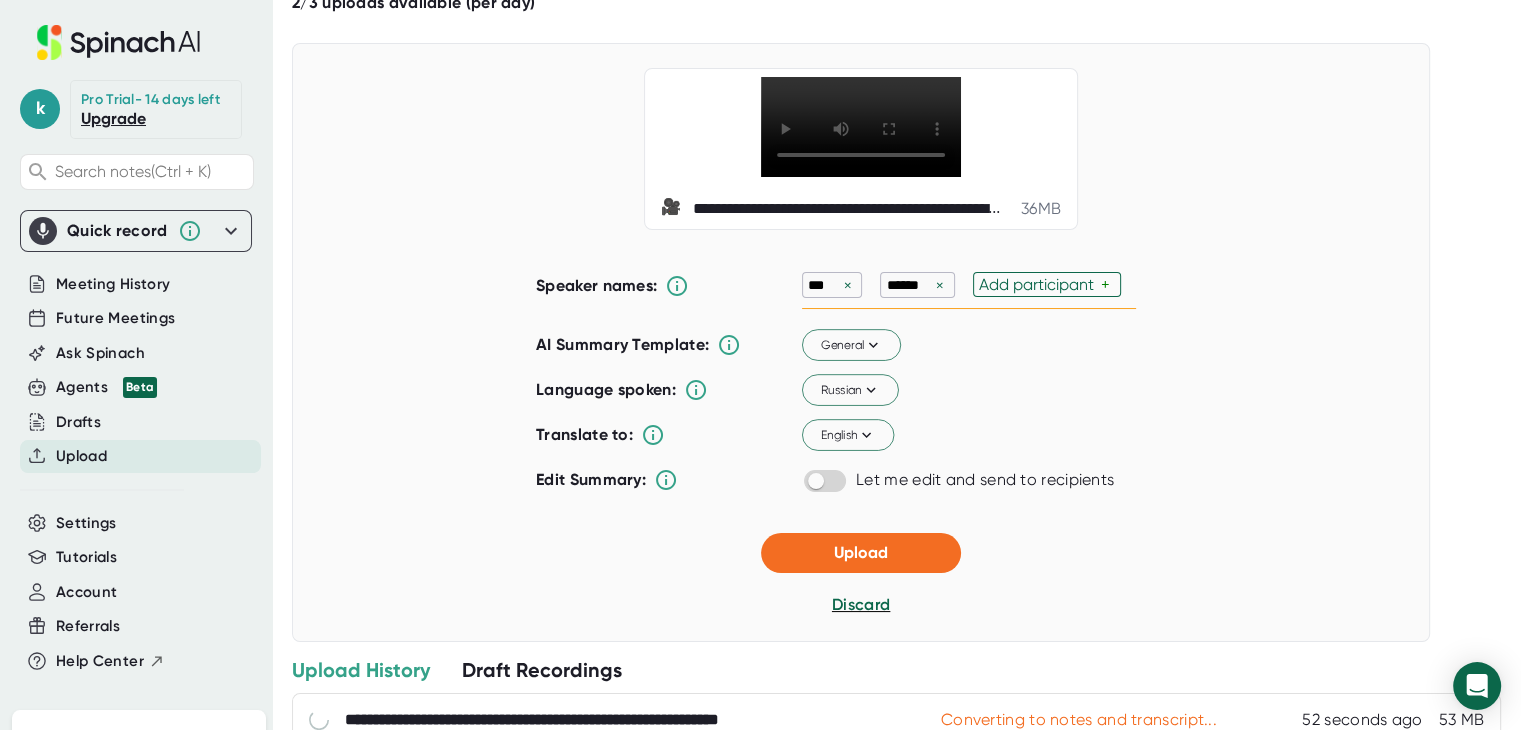 scroll, scrollTop: 168, scrollLeft: 0, axis: vertical 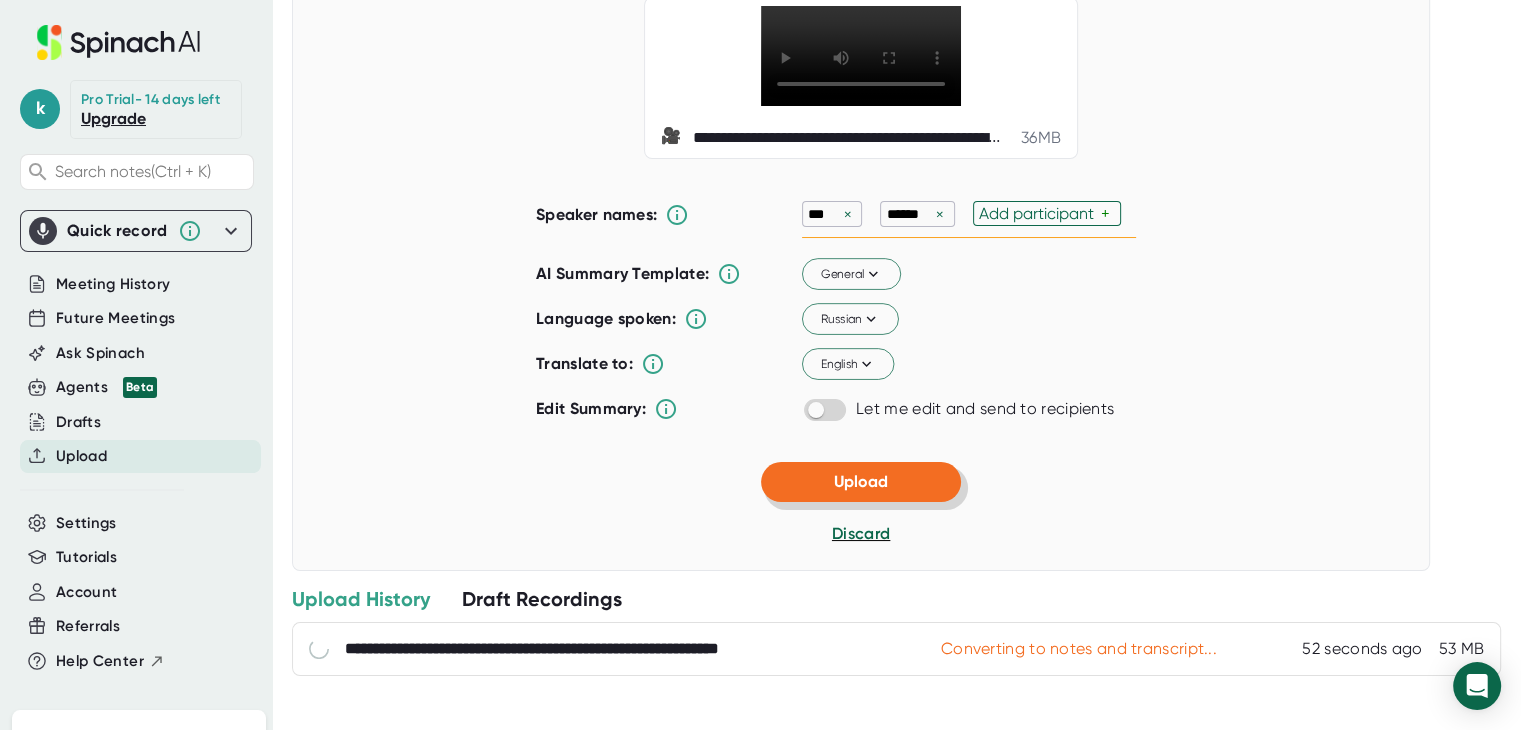 click on "Upload" at bounding box center (861, 481) 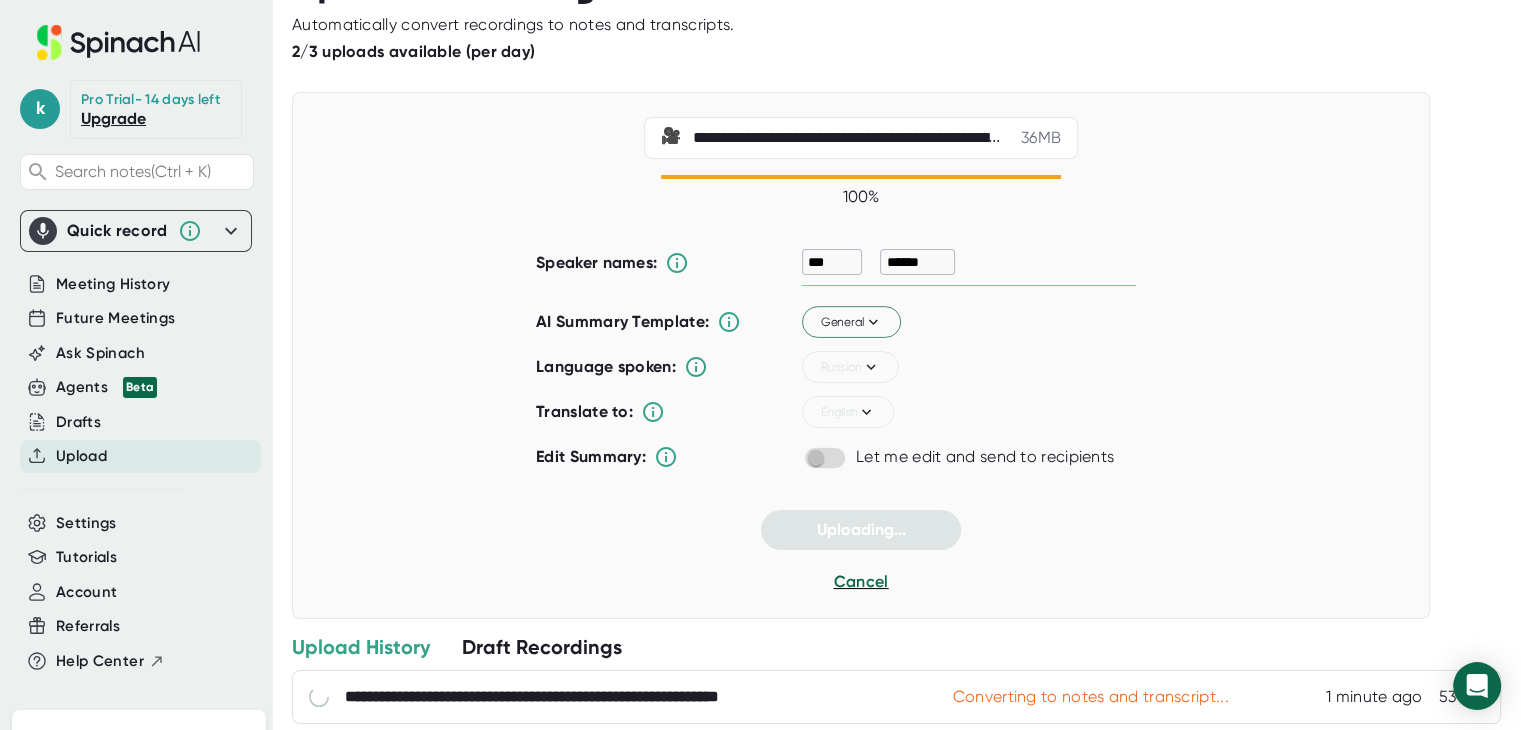 scroll, scrollTop: 0, scrollLeft: 0, axis: both 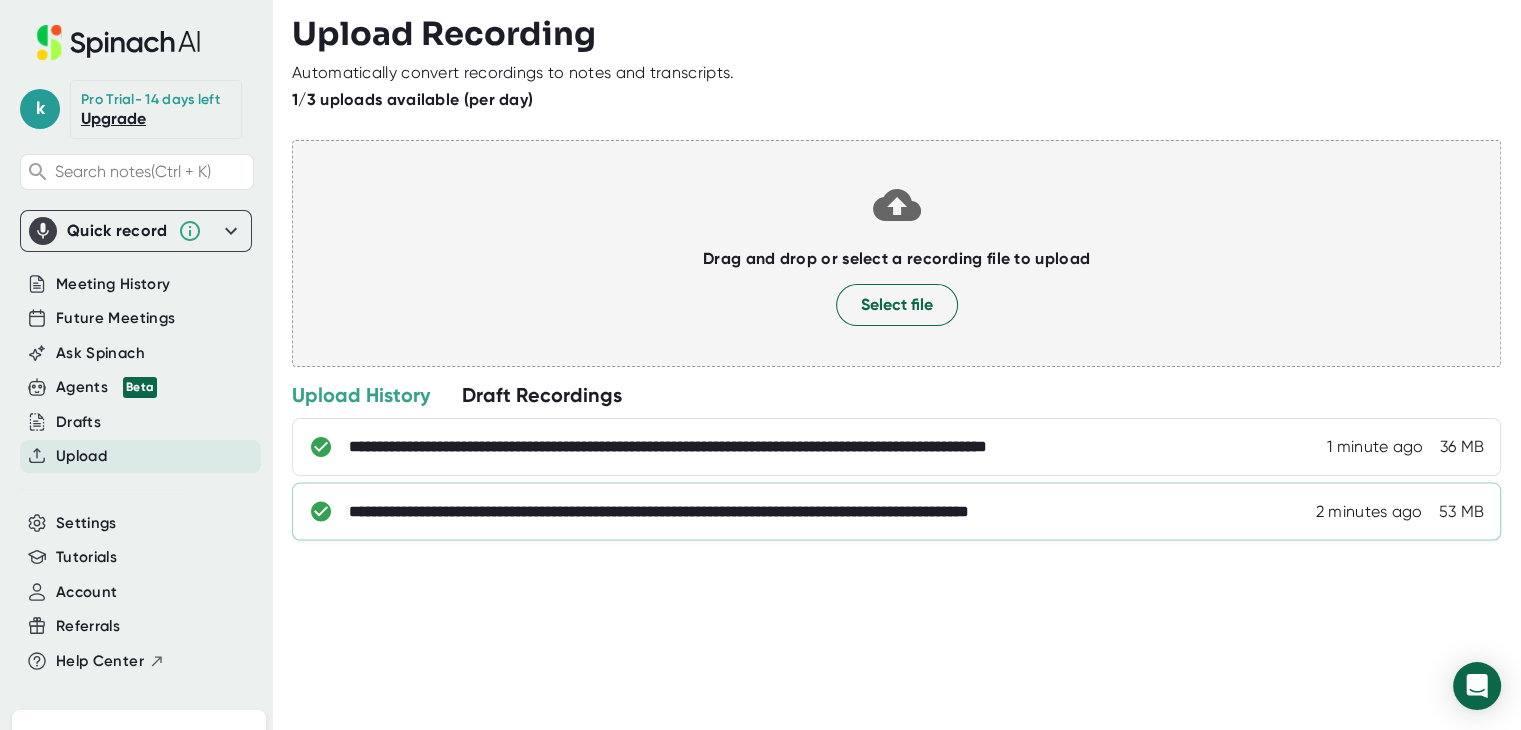 click on "**********" at bounding box center (762, 512) 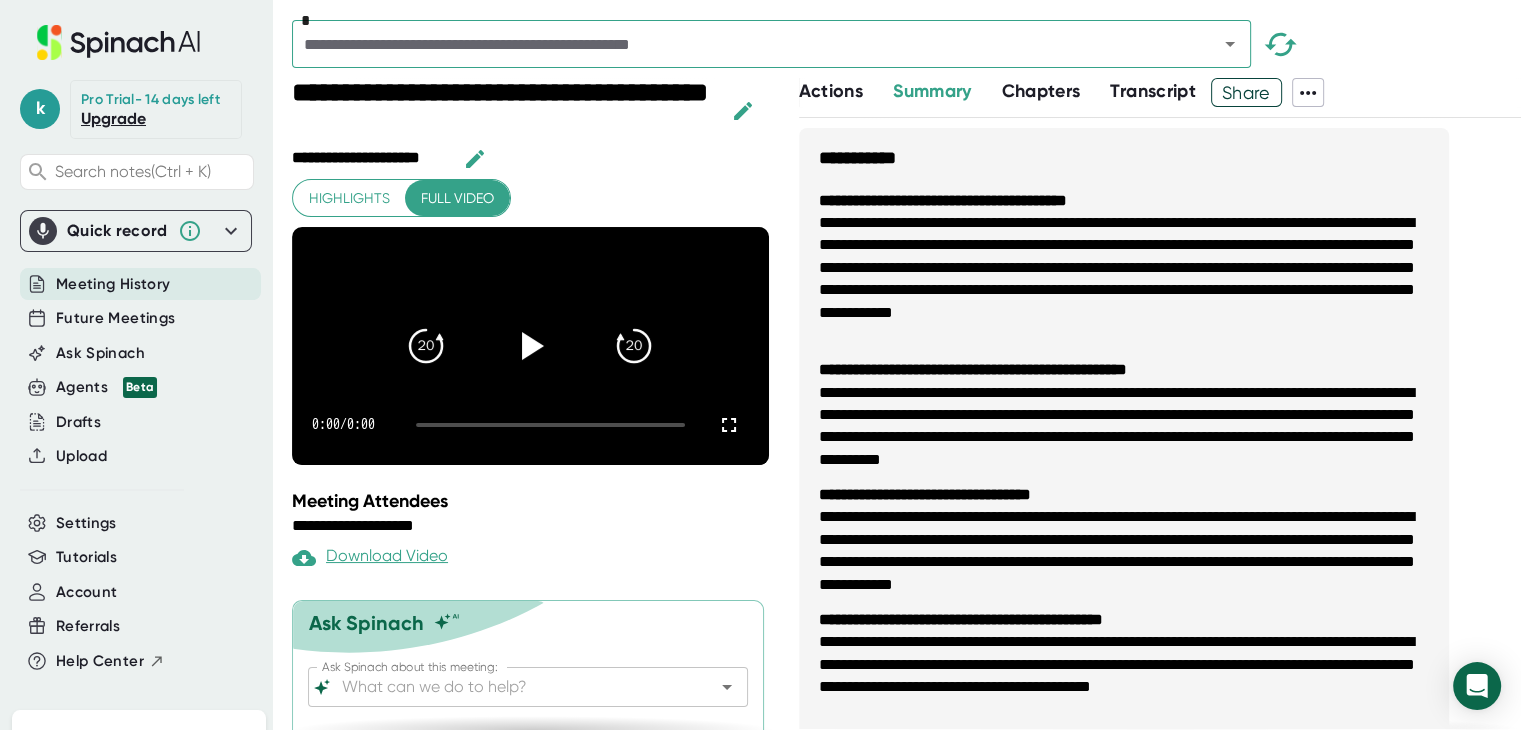 click on "Transcript" at bounding box center [1153, 91] 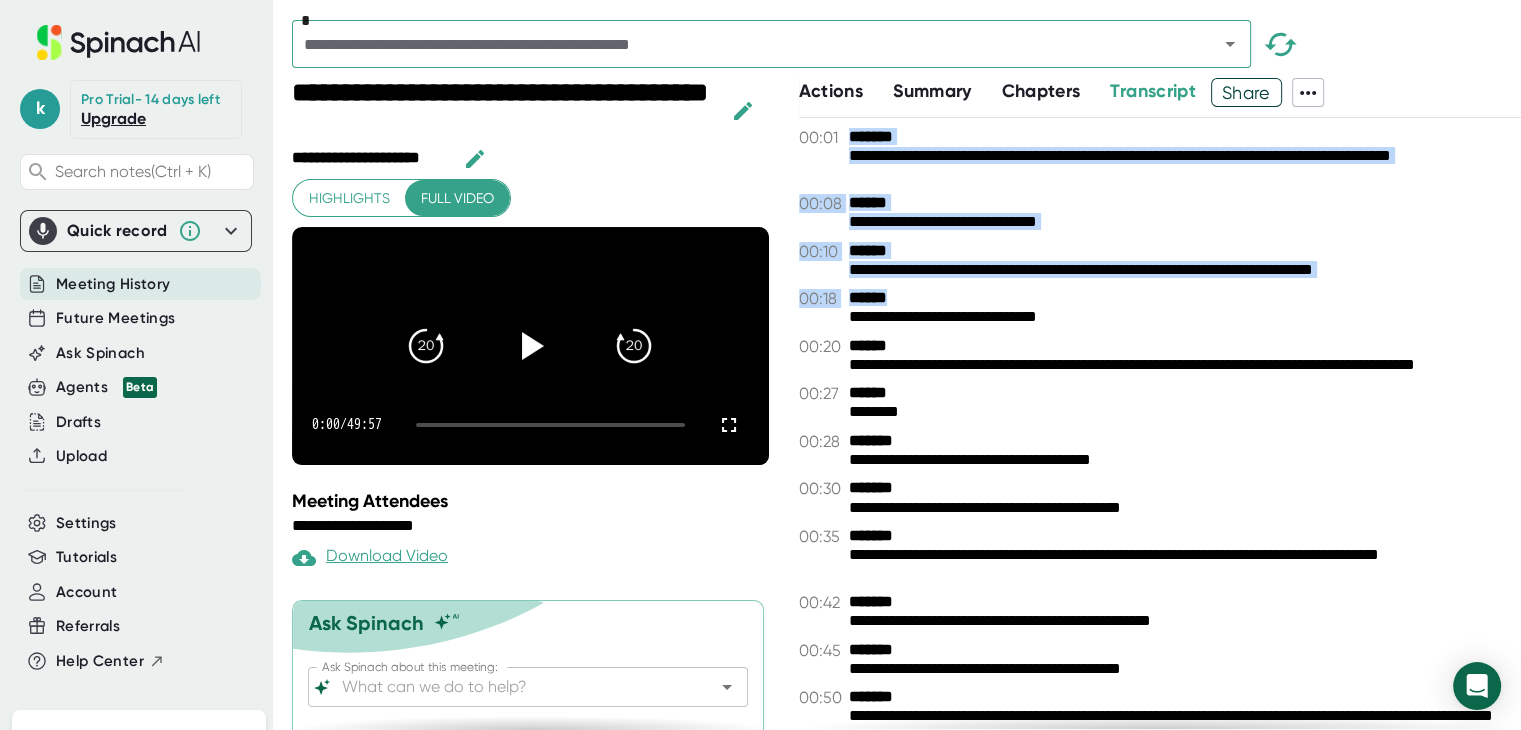 drag, startPoint x: 851, startPoint y: 145, endPoint x: 946, endPoint y: 293, distance: 175.86642 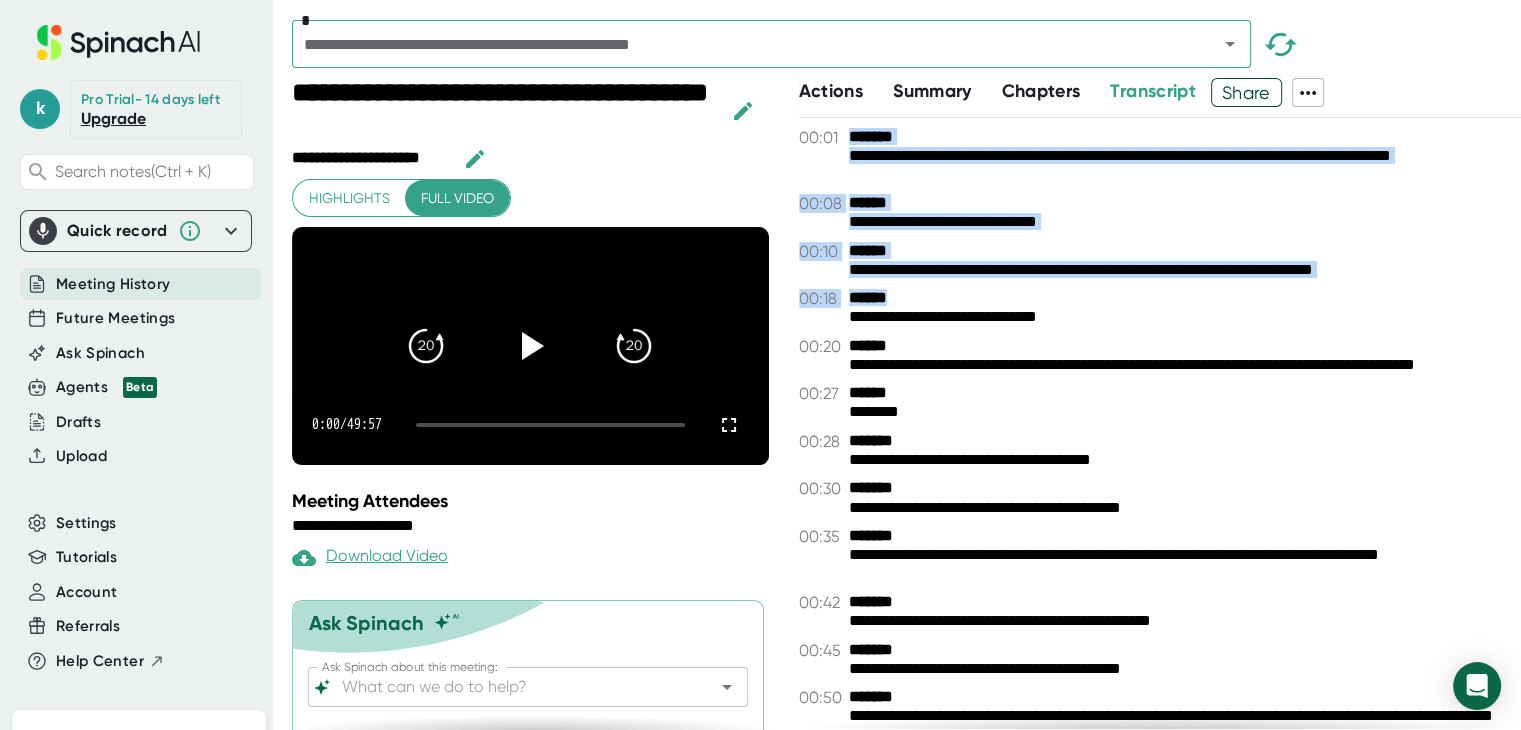 click on "**********" at bounding box center [1160, 423] 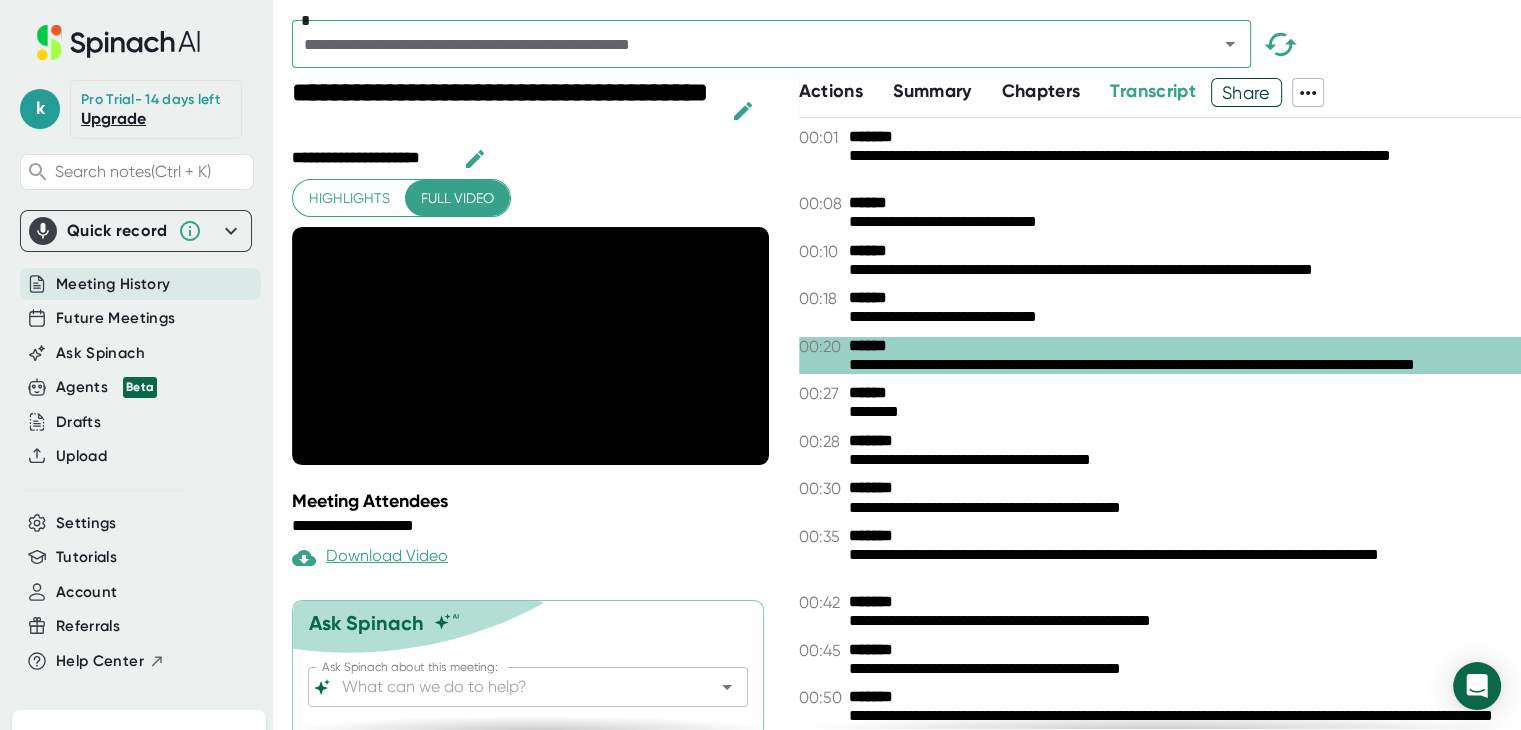 click 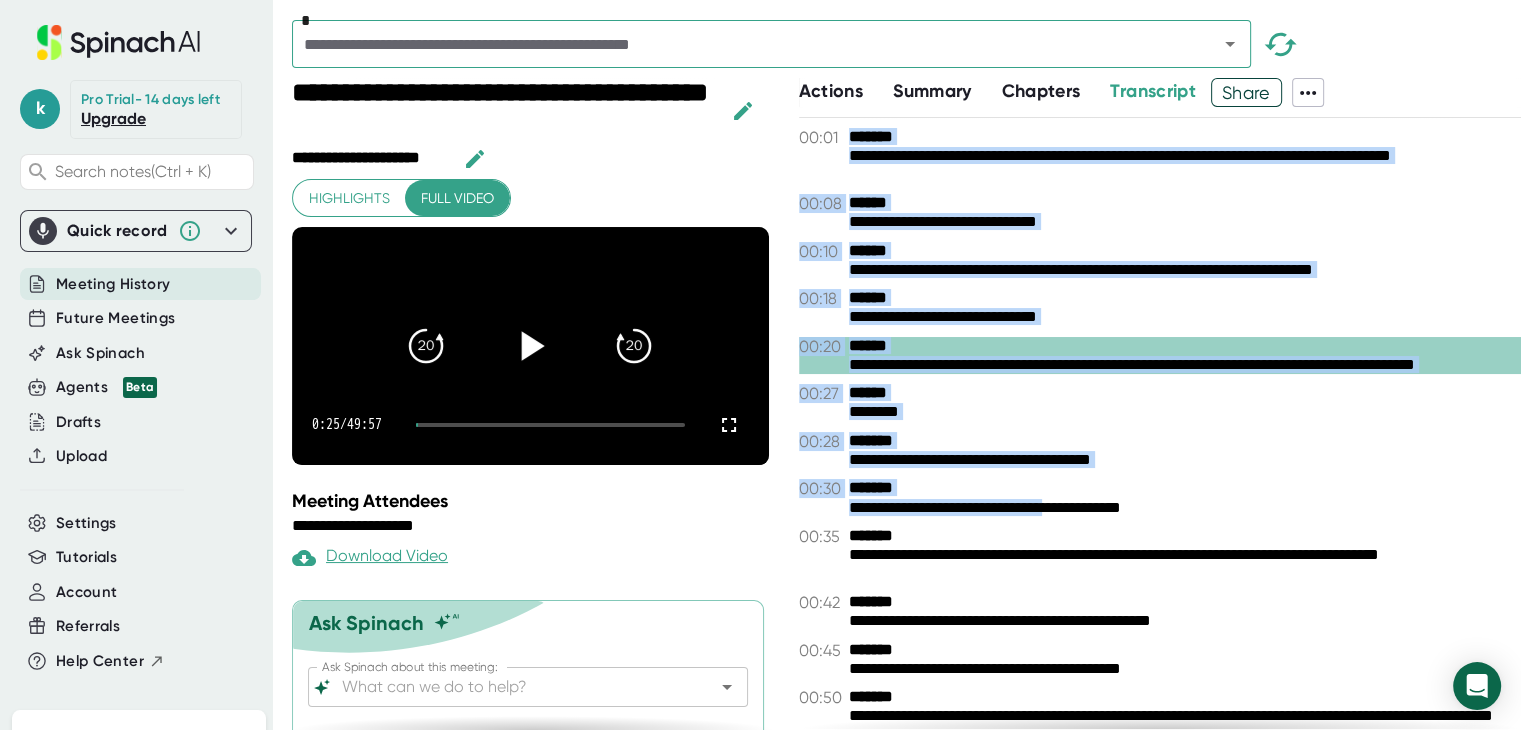 drag, startPoint x: 844, startPoint y: 129, endPoint x: 1062, endPoint y: 510, distance: 438.95898 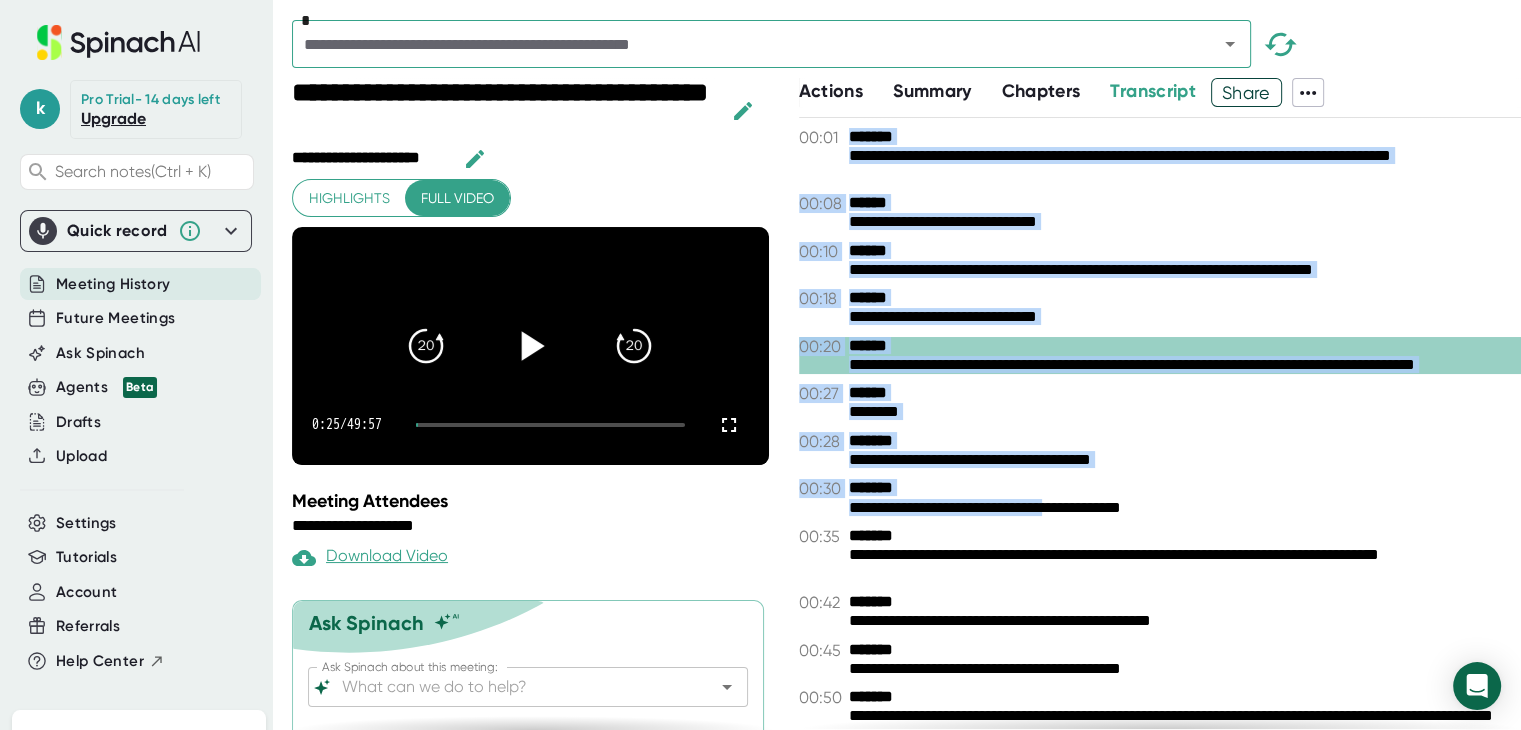 click on "**********" at bounding box center (1160, 423) 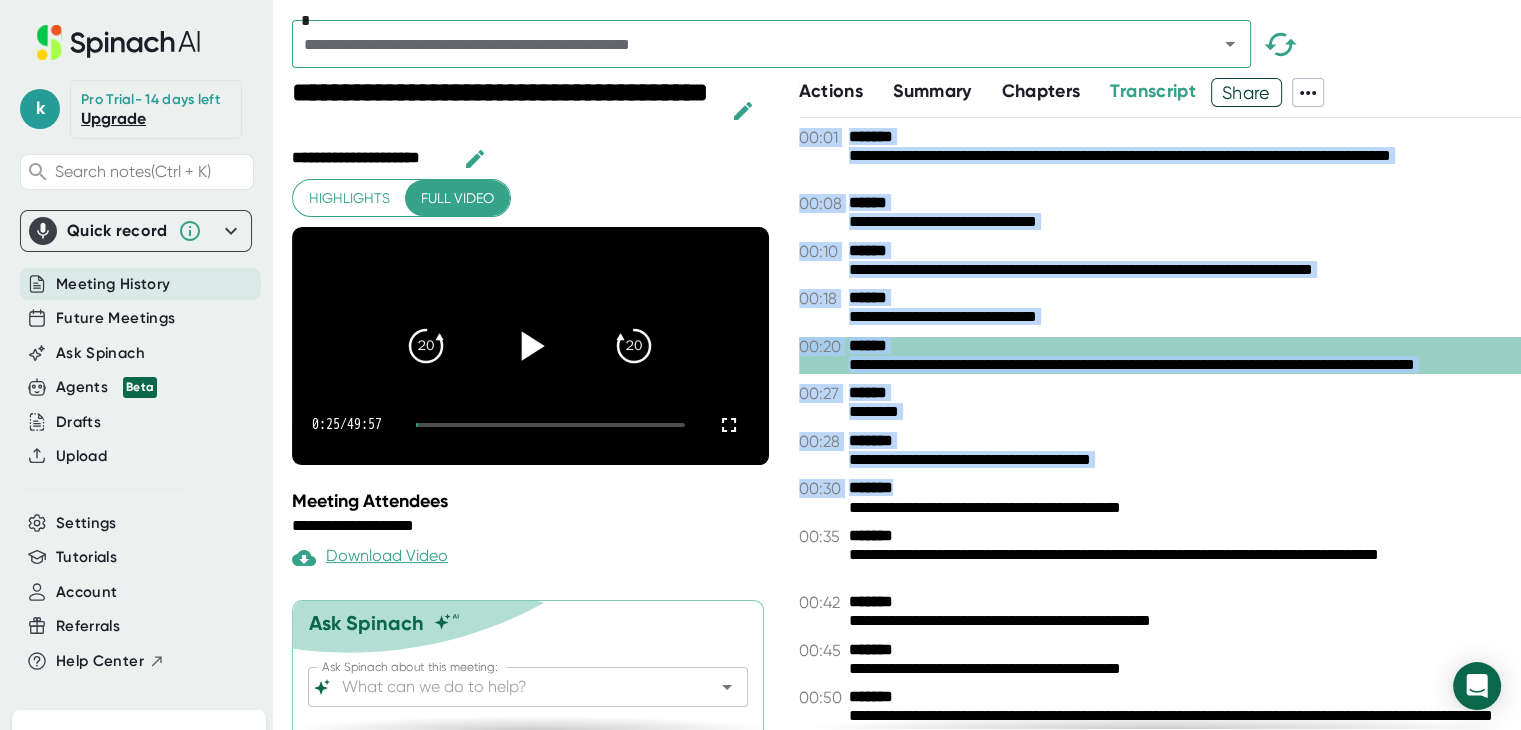 drag, startPoint x: 797, startPoint y: 137, endPoint x: 976, endPoint y: 480, distance: 386.89792 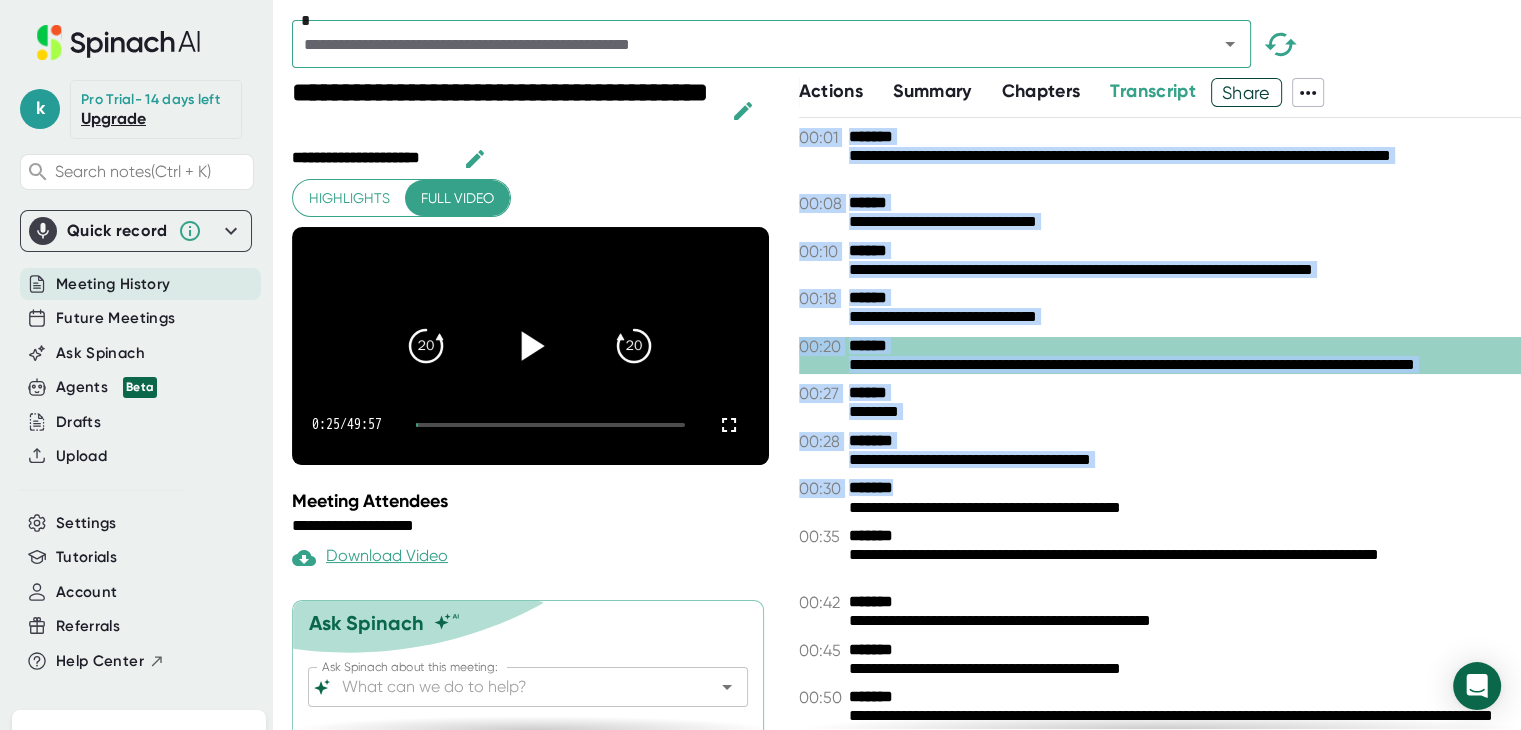 click on "**********" at bounding box center (906, 404) 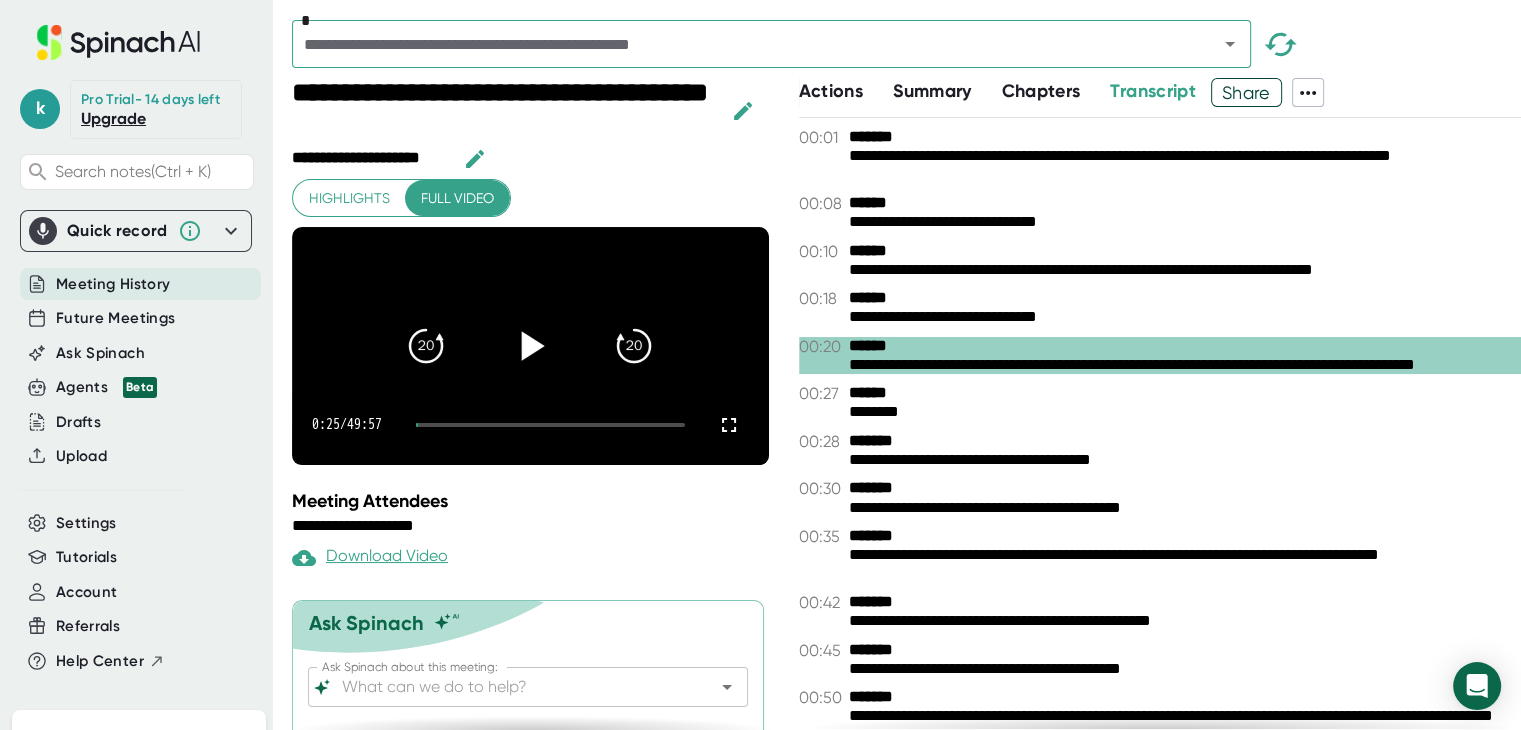 click on "*" at bounding box center [906, 49] 